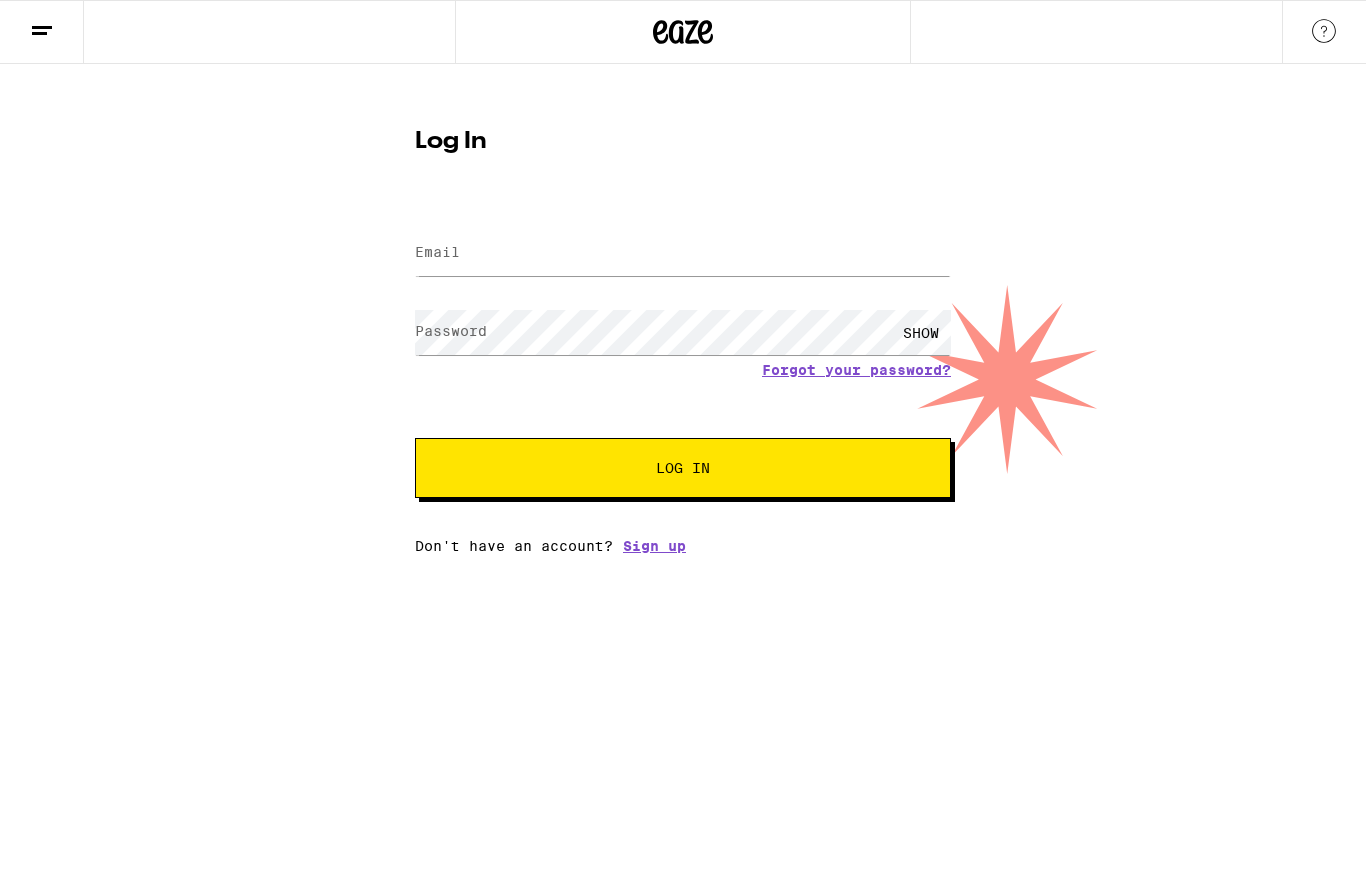 scroll, scrollTop: 0, scrollLeft: 0, axis: both 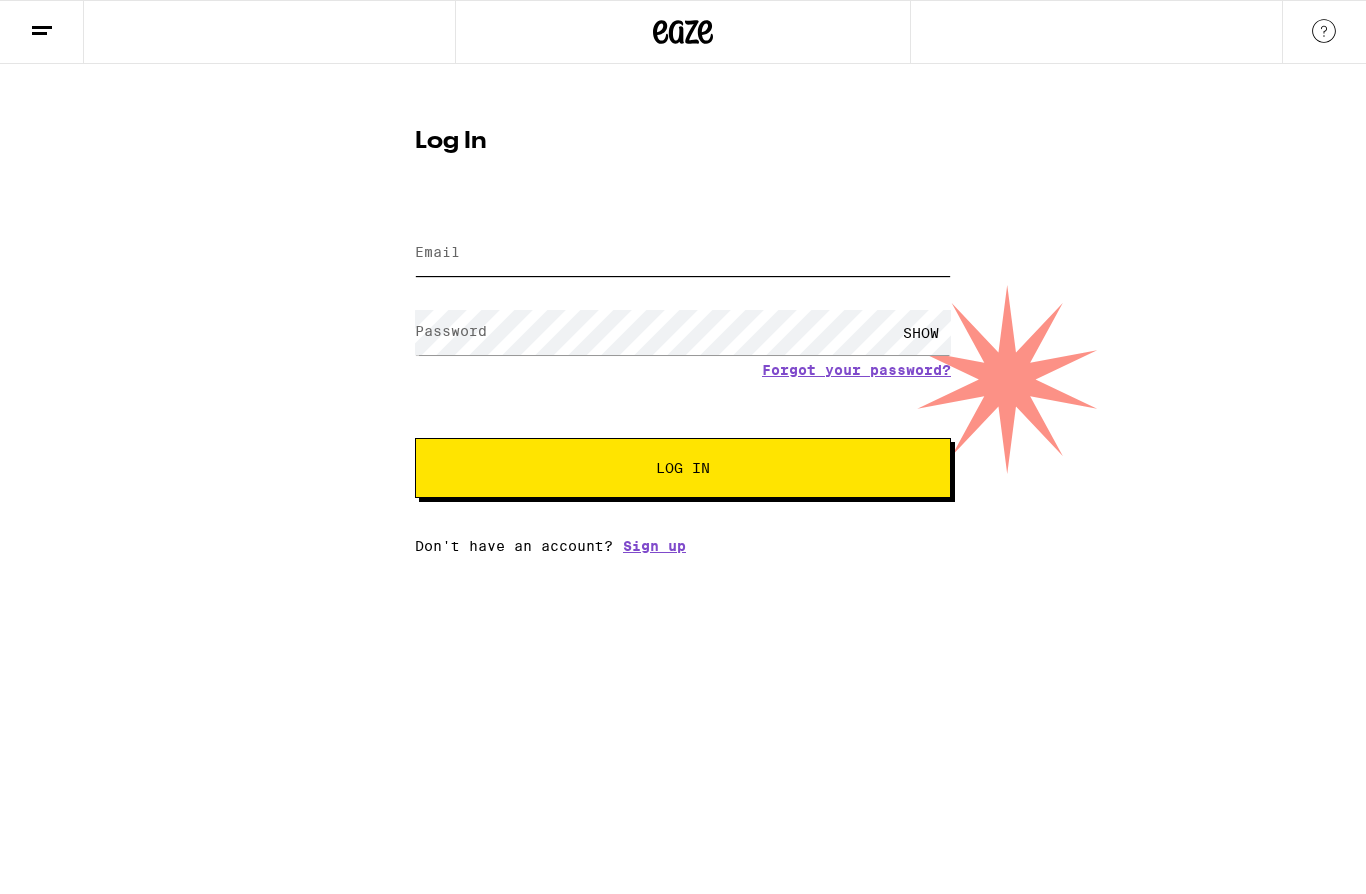 click on "Email" at bounding box center [683, 253] 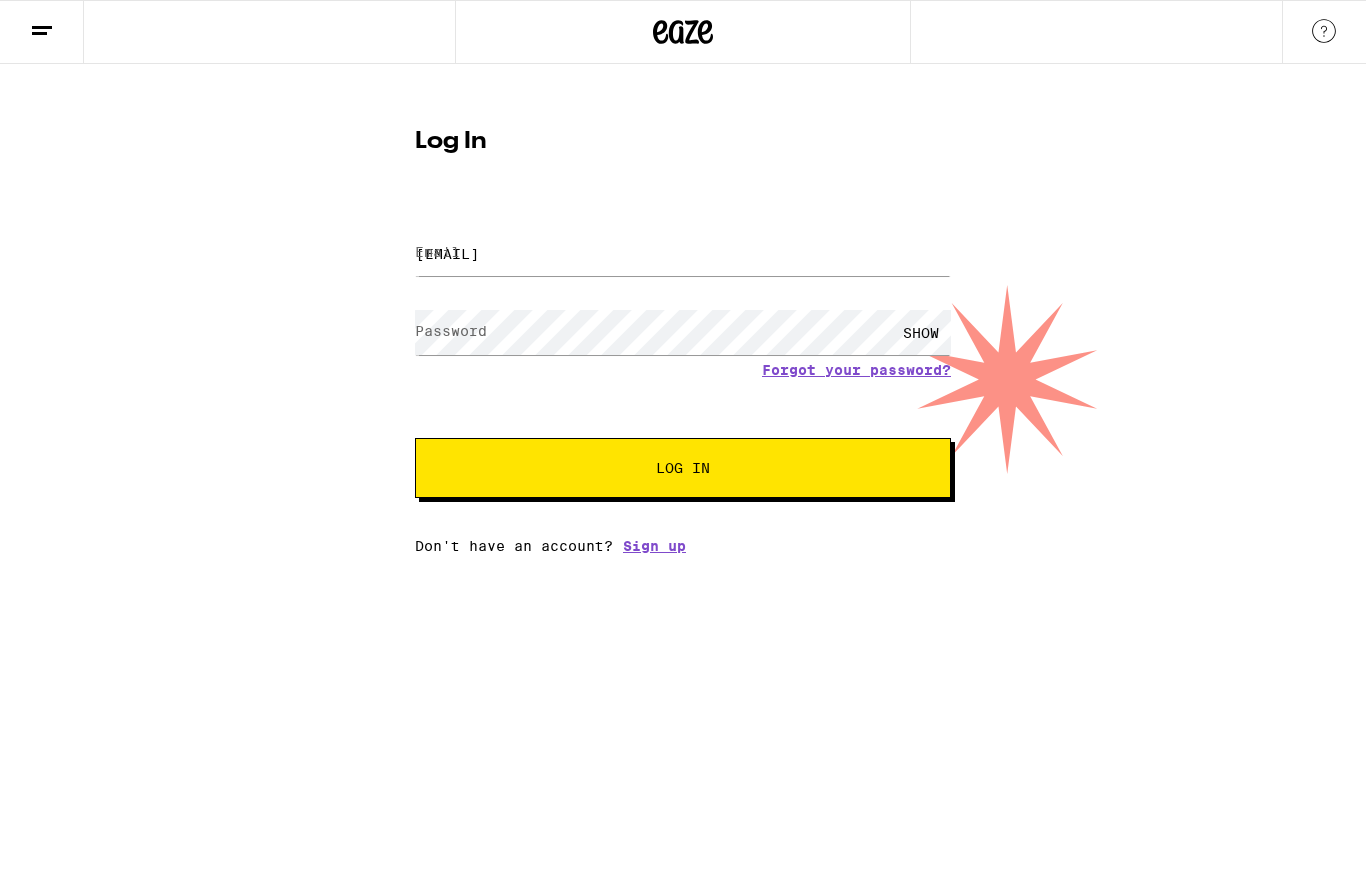 click on "Log In" at bounding box center (683, 468) 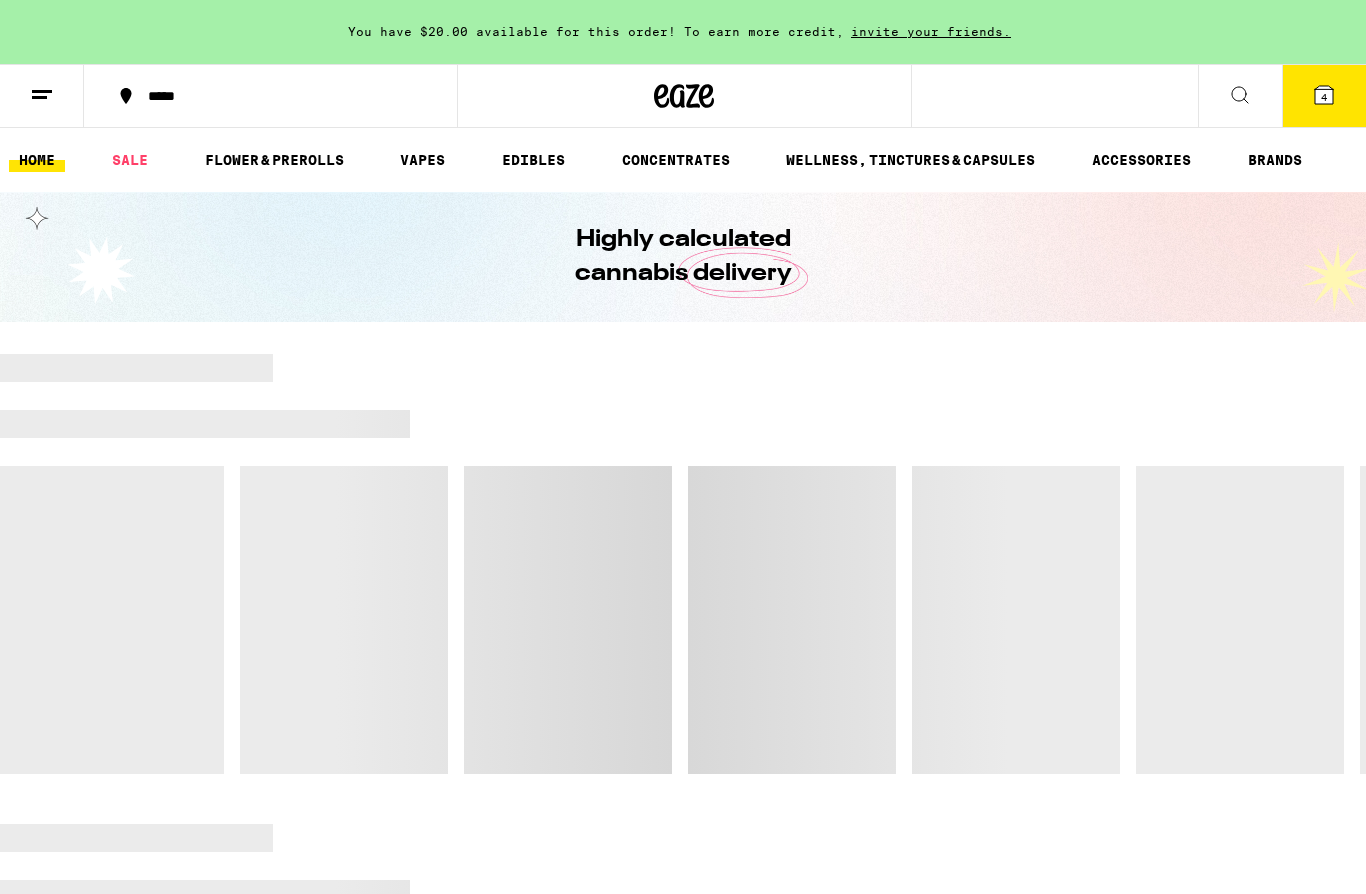 scroll, scrollTop: 0, scrollLeft: 0, axis: both 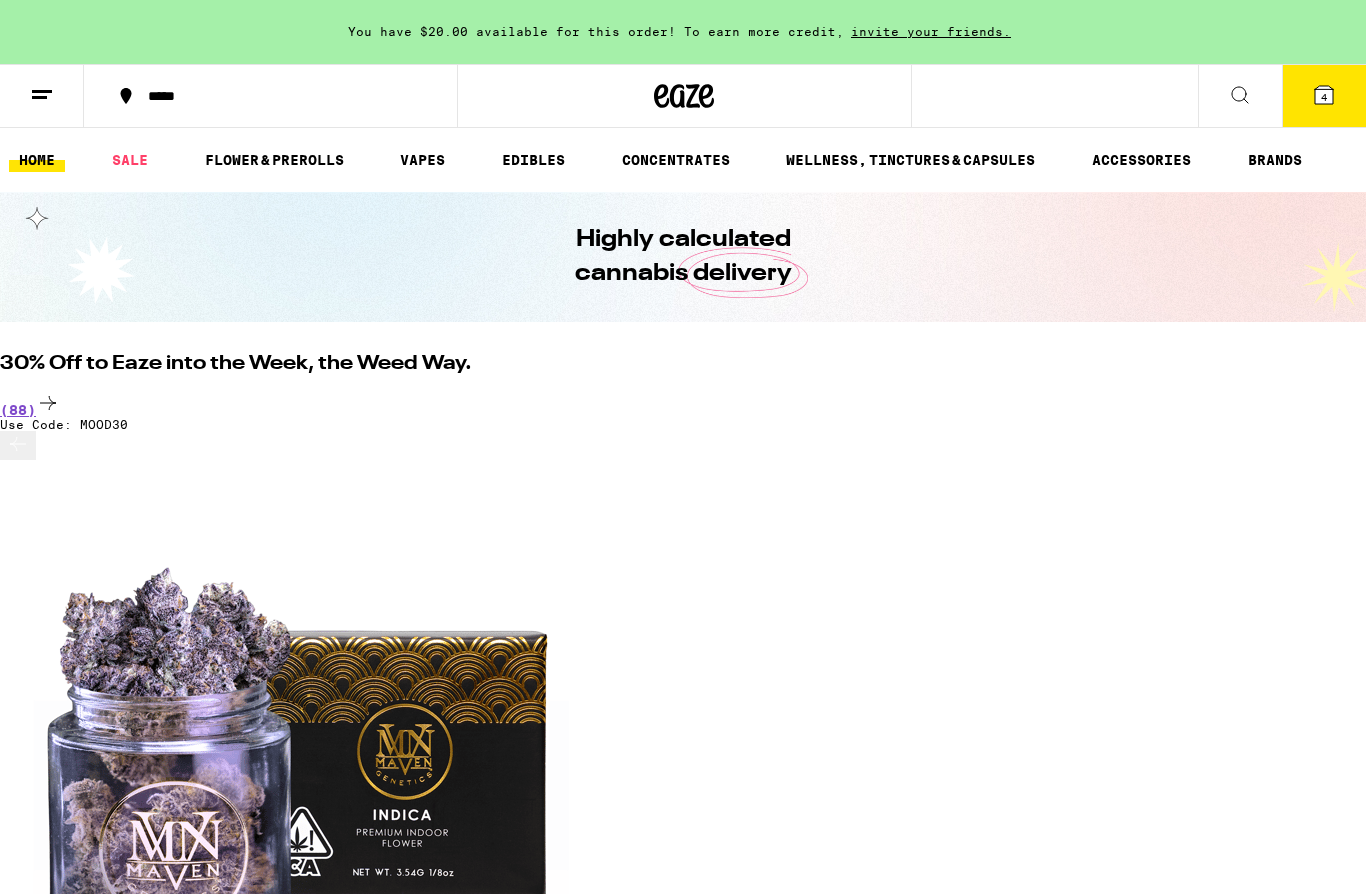click on "$28" at bounding box center (23, 2783) 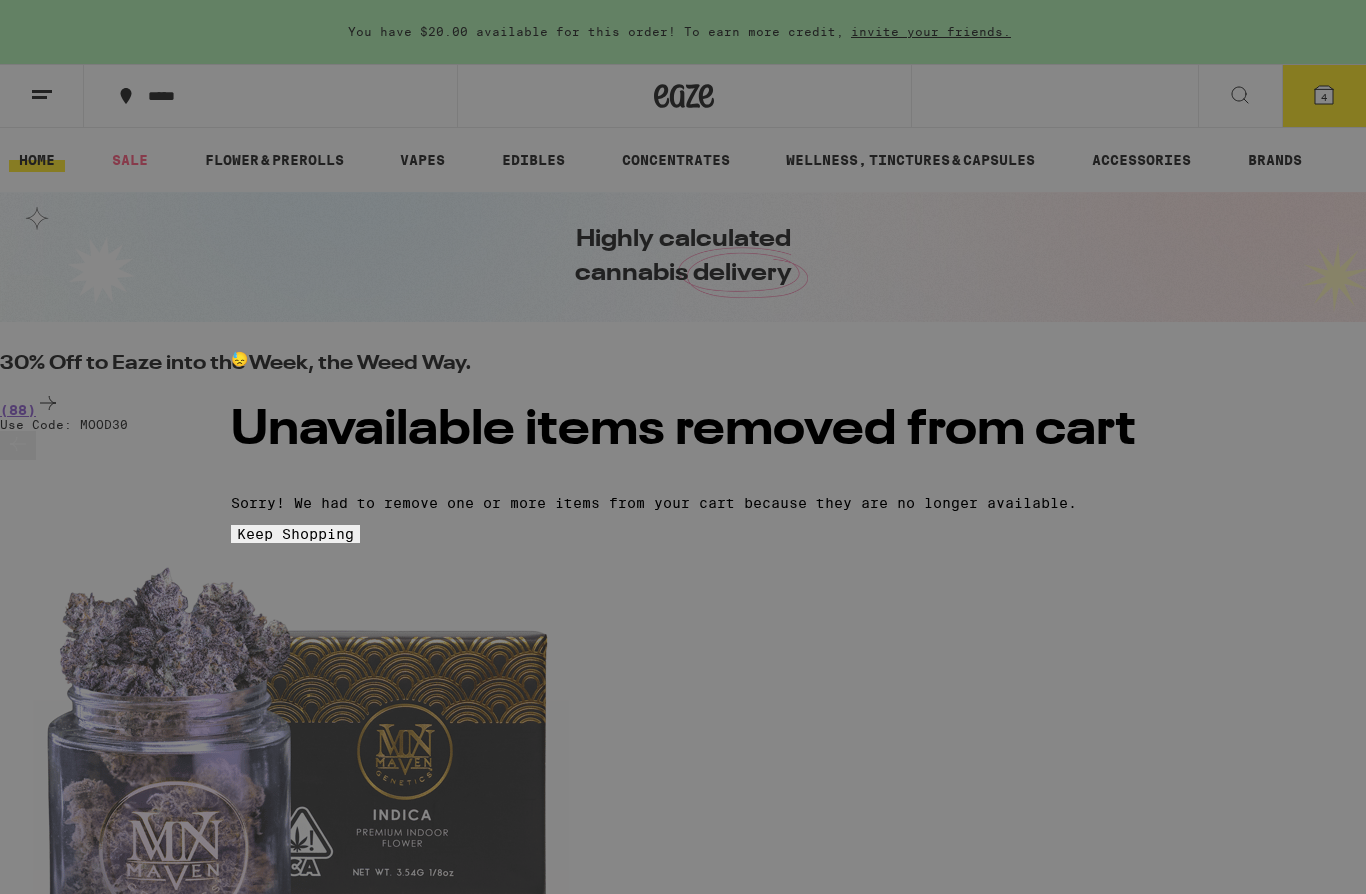 click on "Keep Shopping" at bounding box center (295, 534) 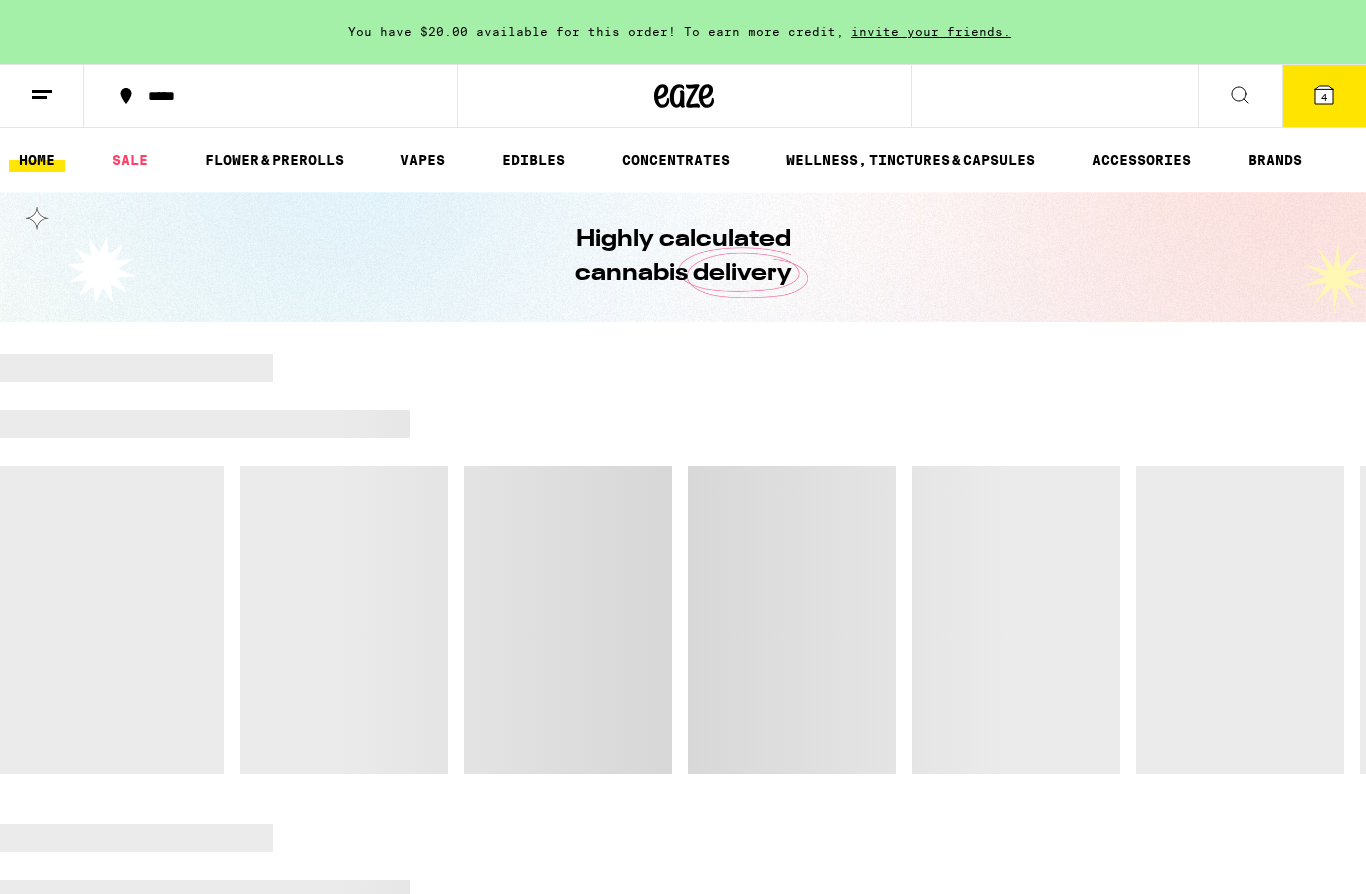 scroll, scrollTop: 0, scrollLeft: 0, axis: both 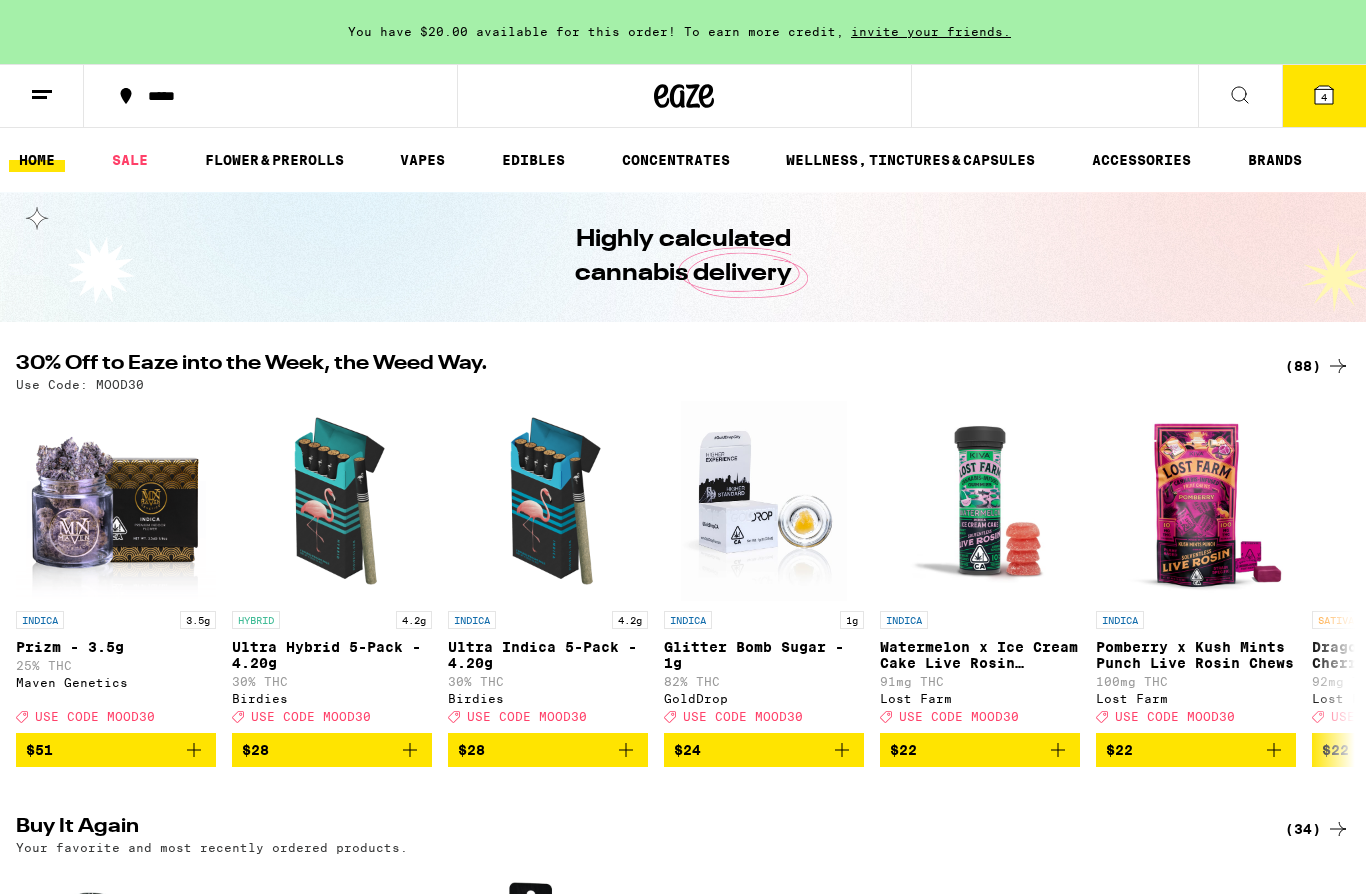 click 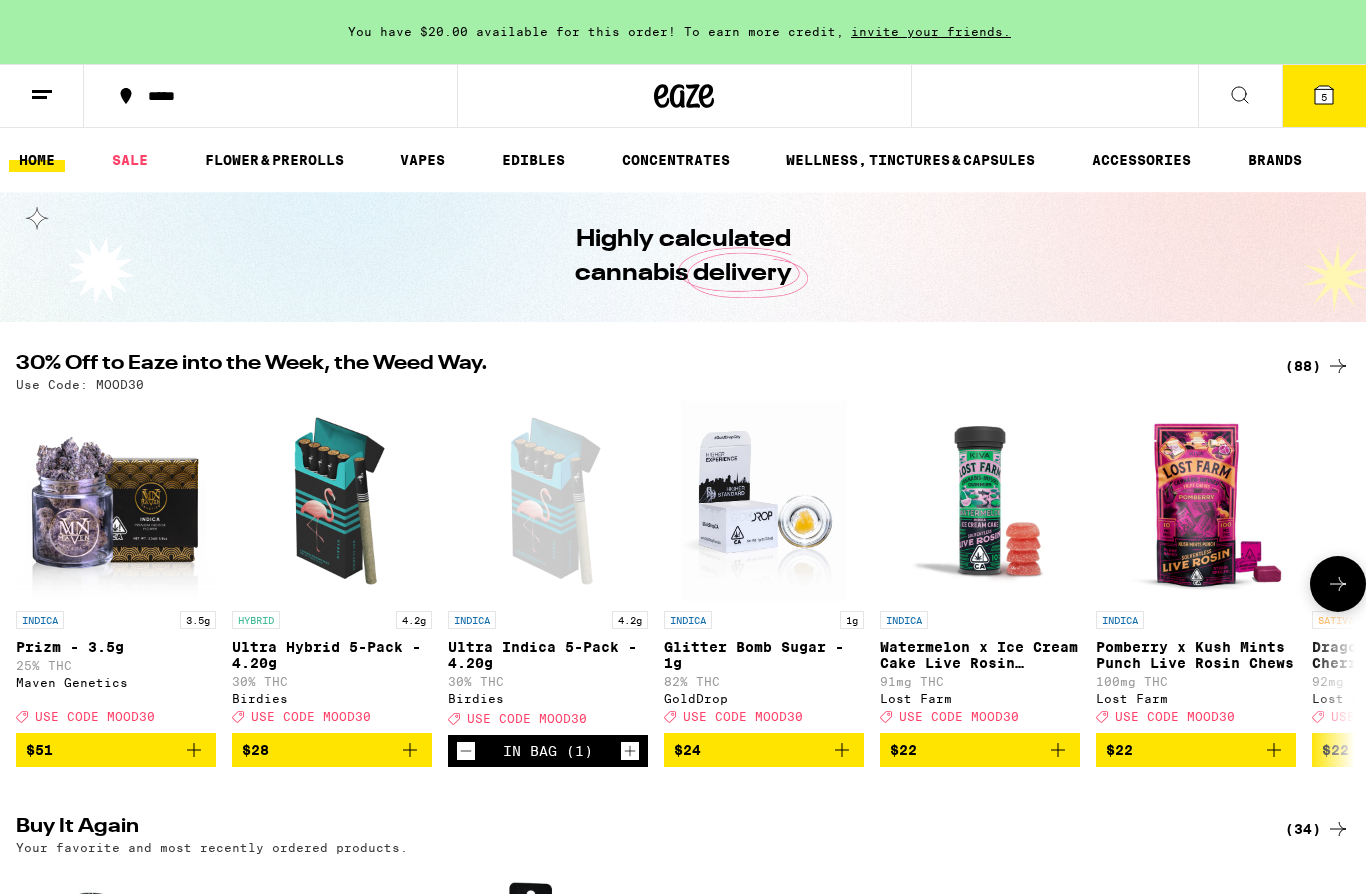 scroll, scrollTop: 0, scrollLeft: 0, axis: both 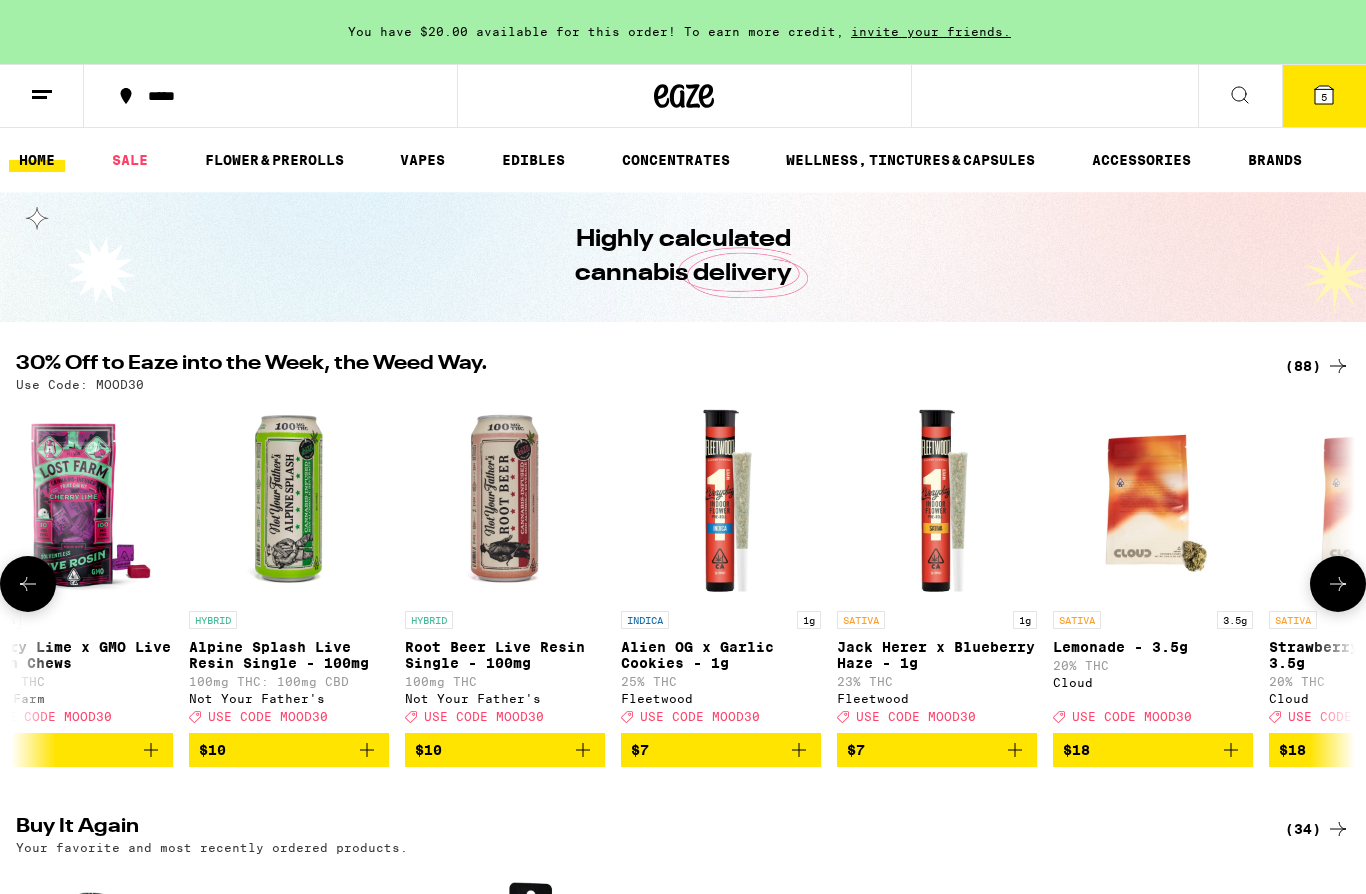 click on "$7" at bounding box center [937, 750] 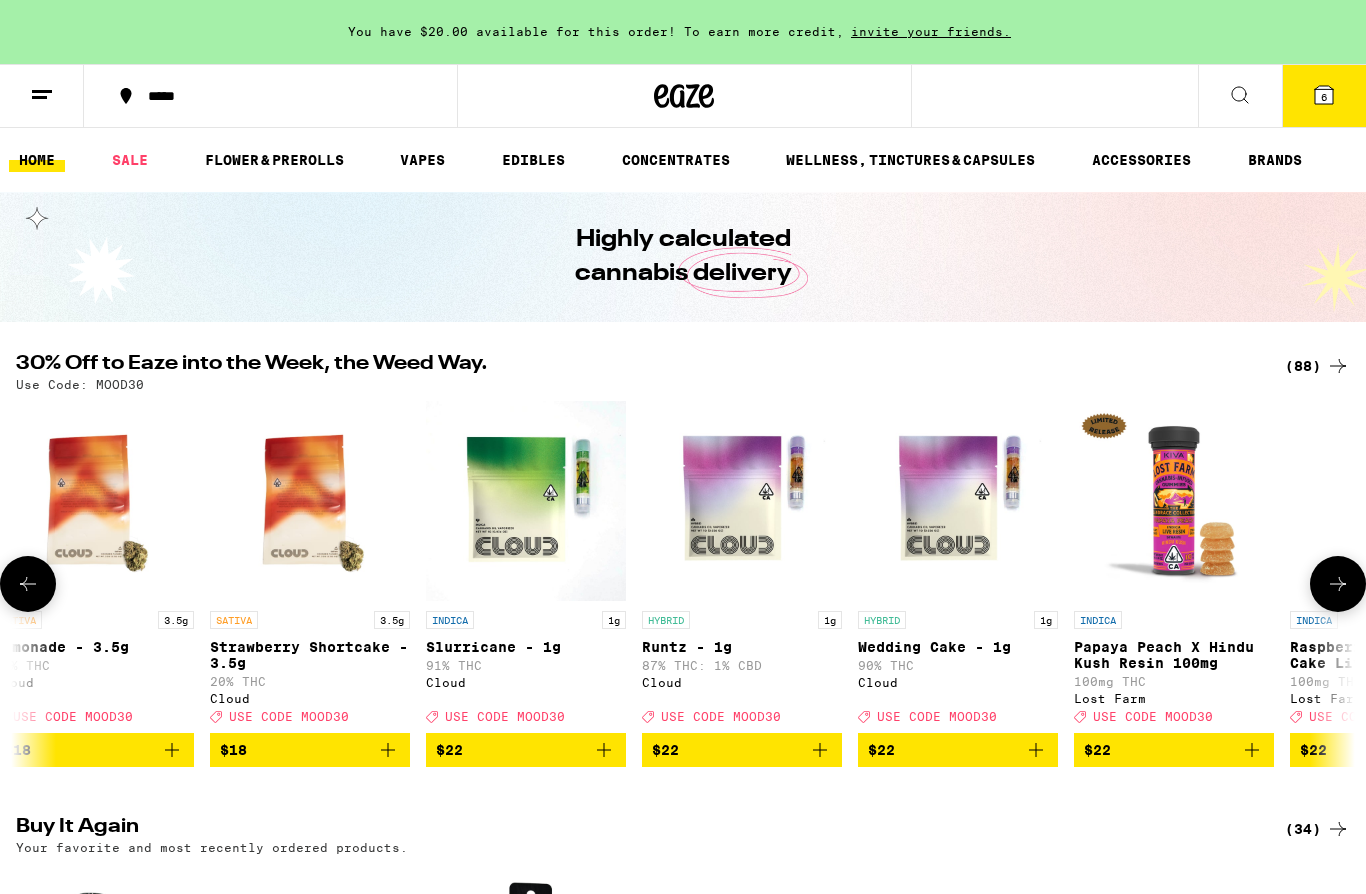 scroll, scrollTop: 0, scrollLeft: 2621, axis: horizontal 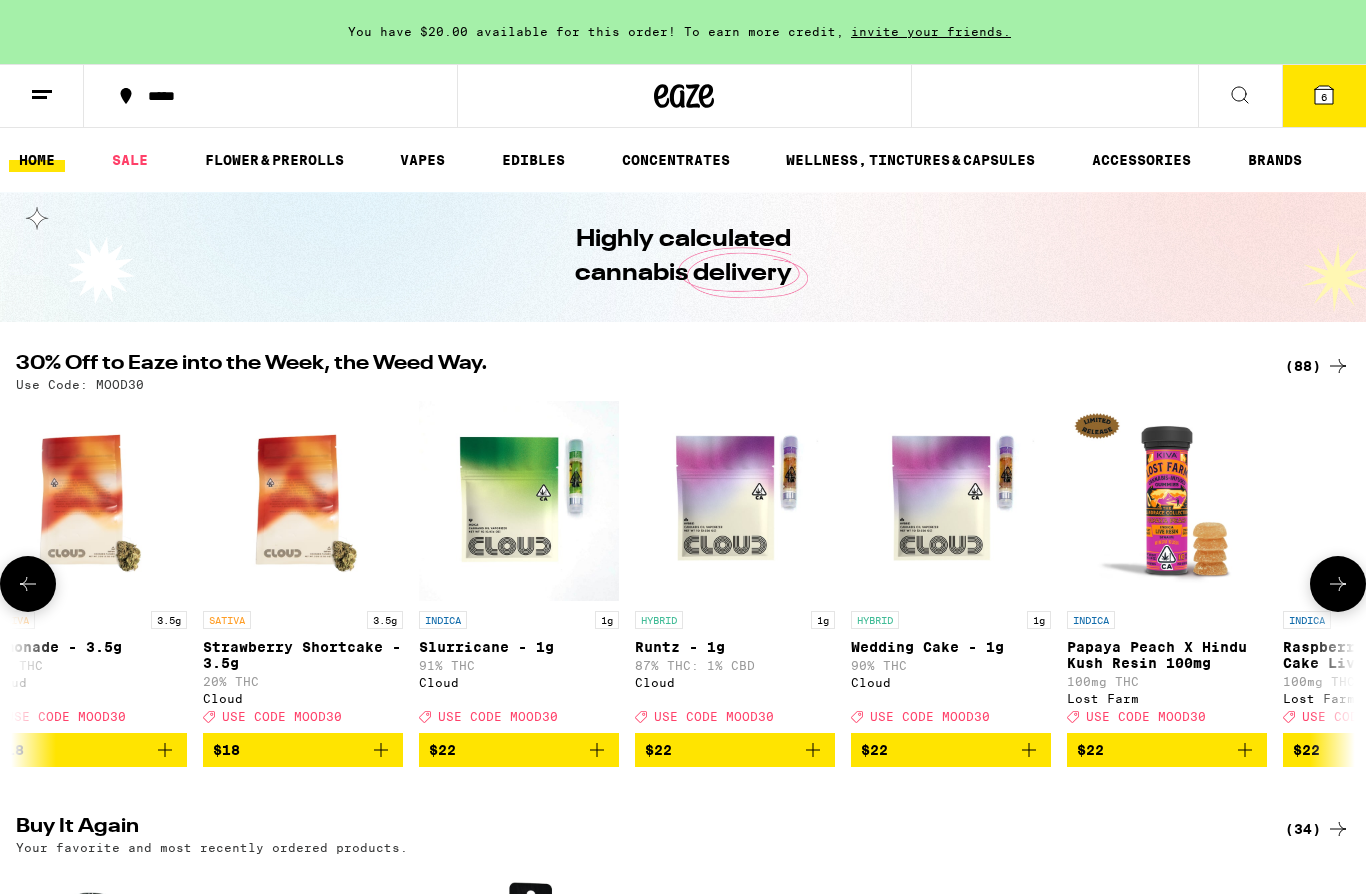 click 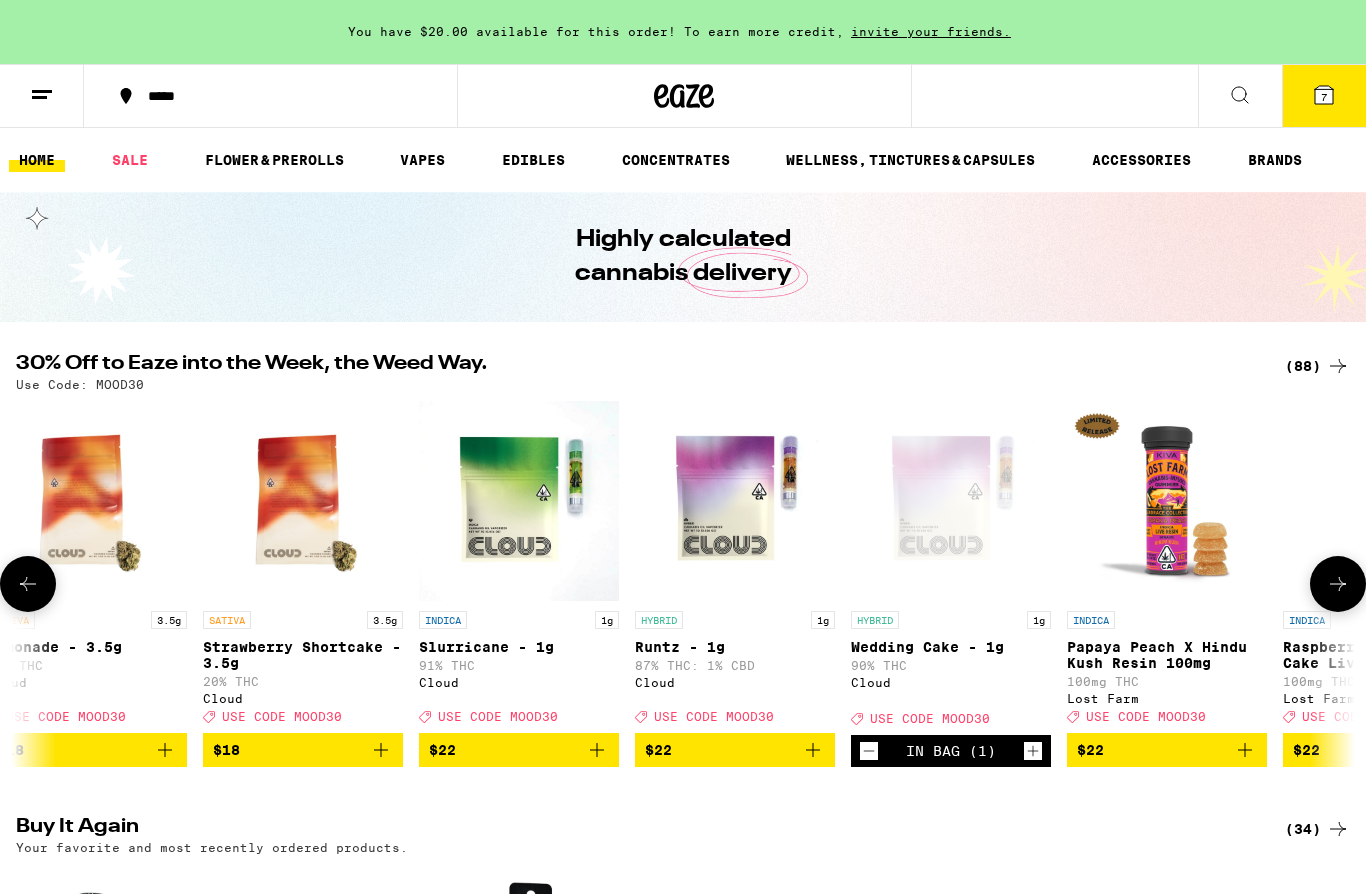 click 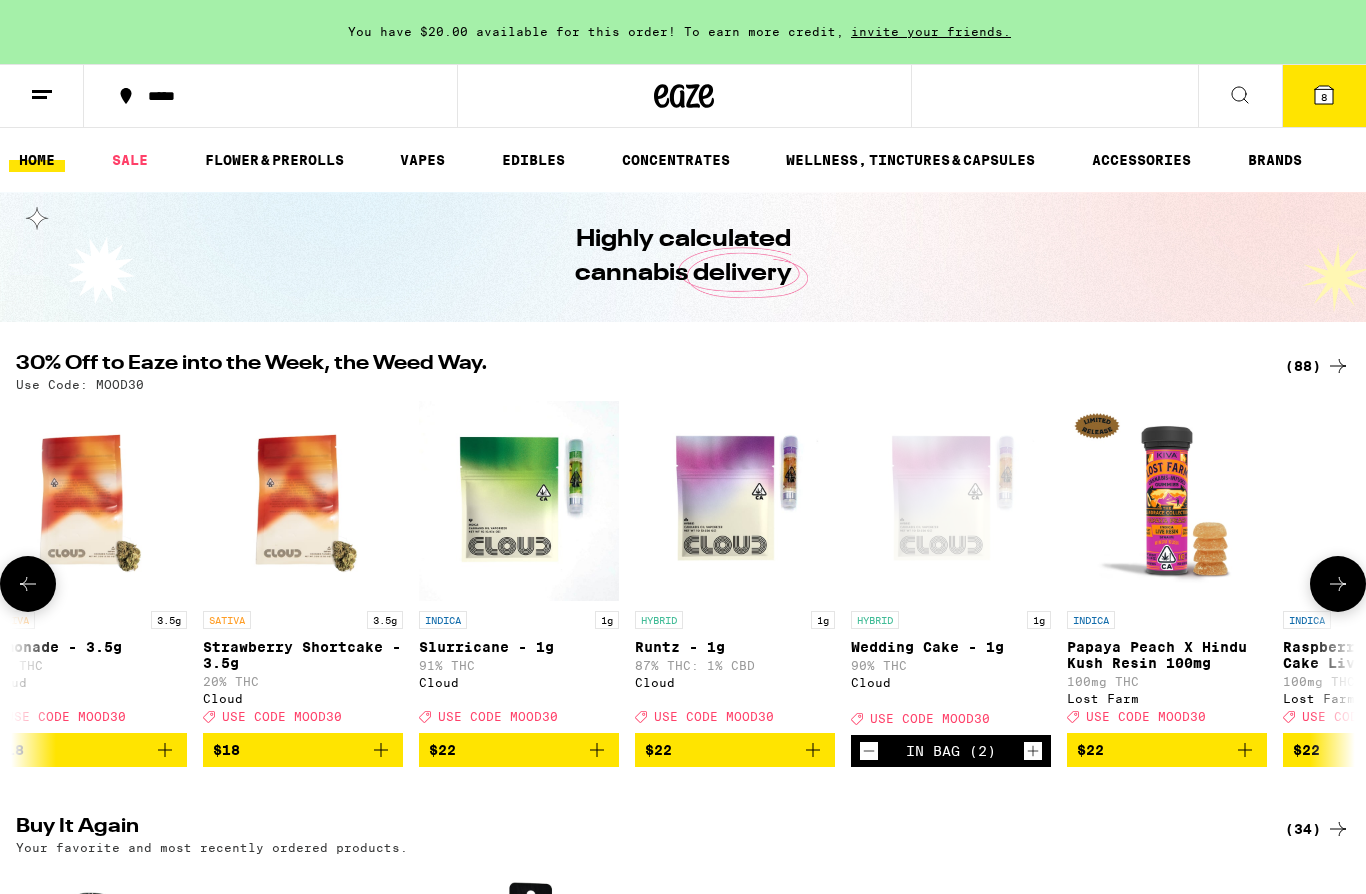 click on "8" at bounding box center (1324, 97) 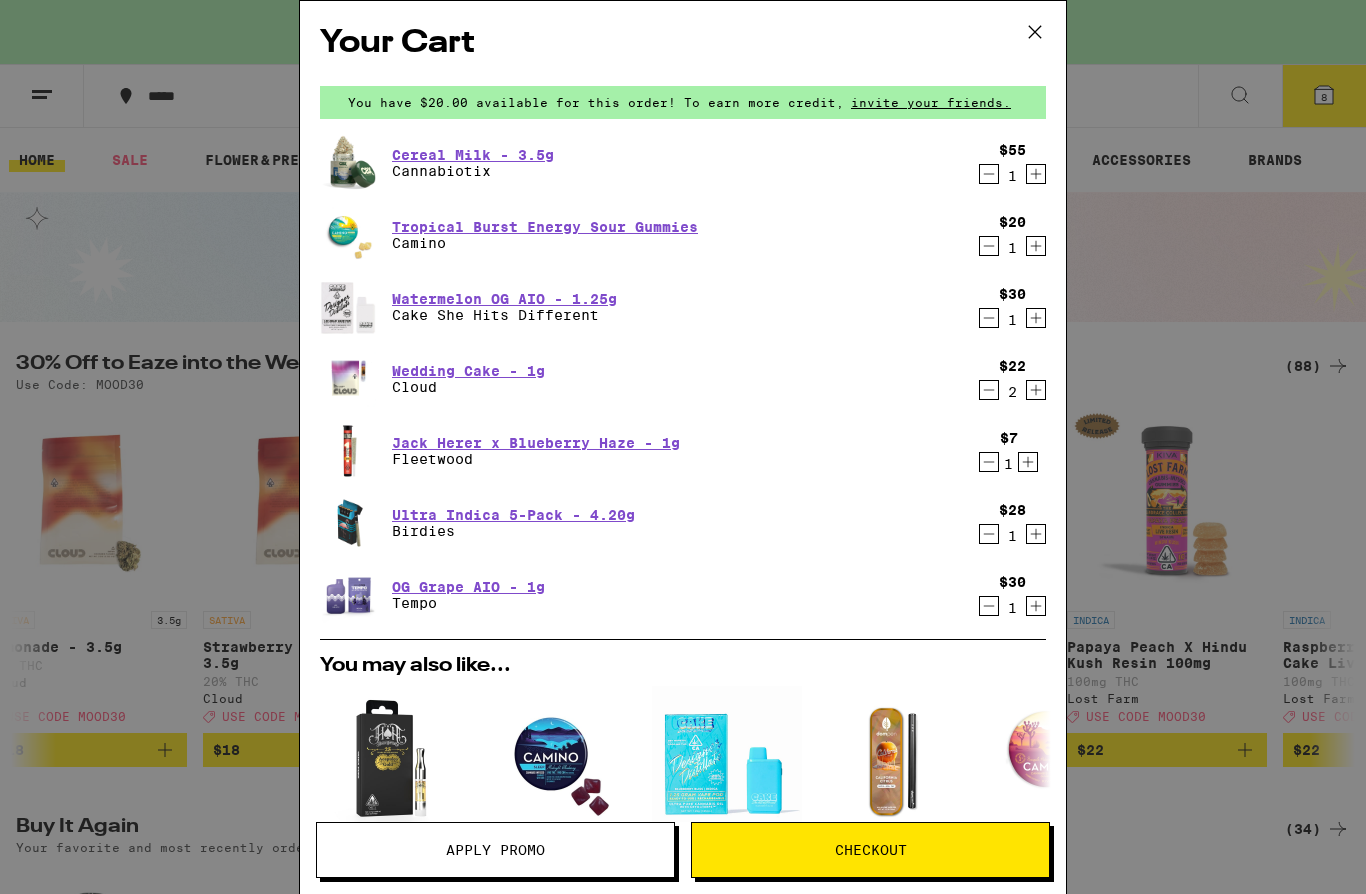 click at bounding box center (989, 174) 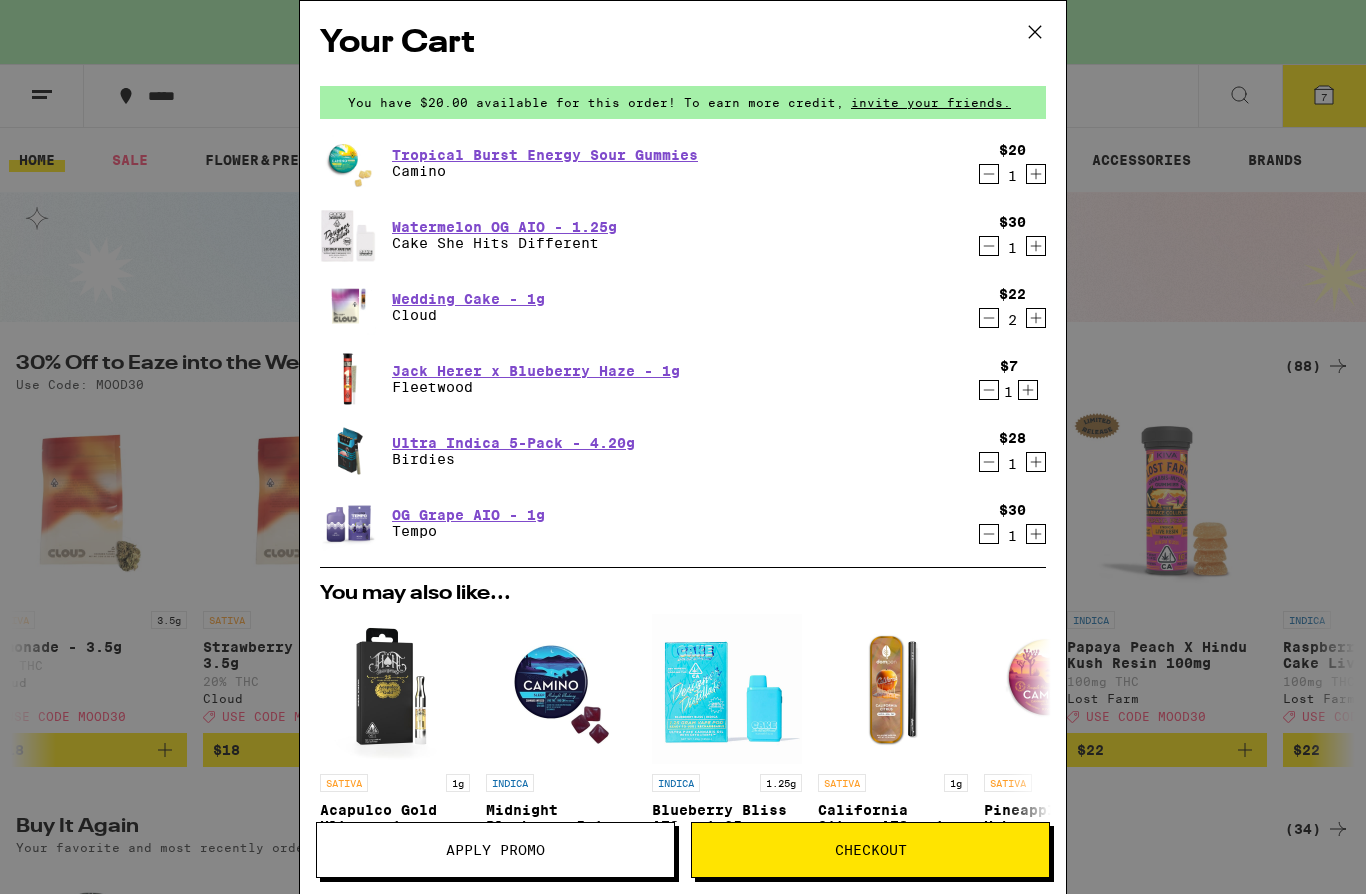 click on "$30 1" at bounding box center (1008, 235) 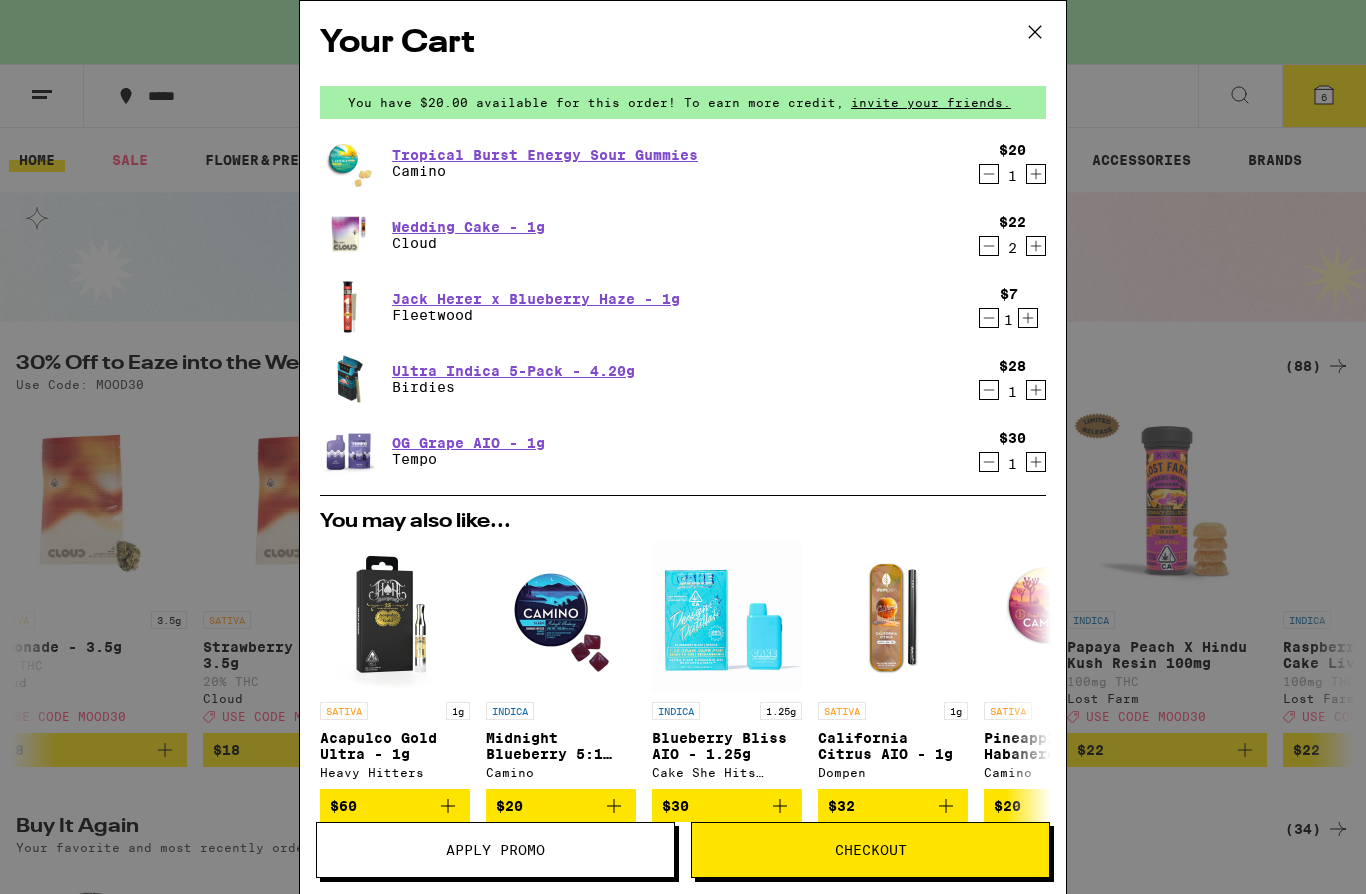 click on "Apply Promo" at bounding box center [495, 850] 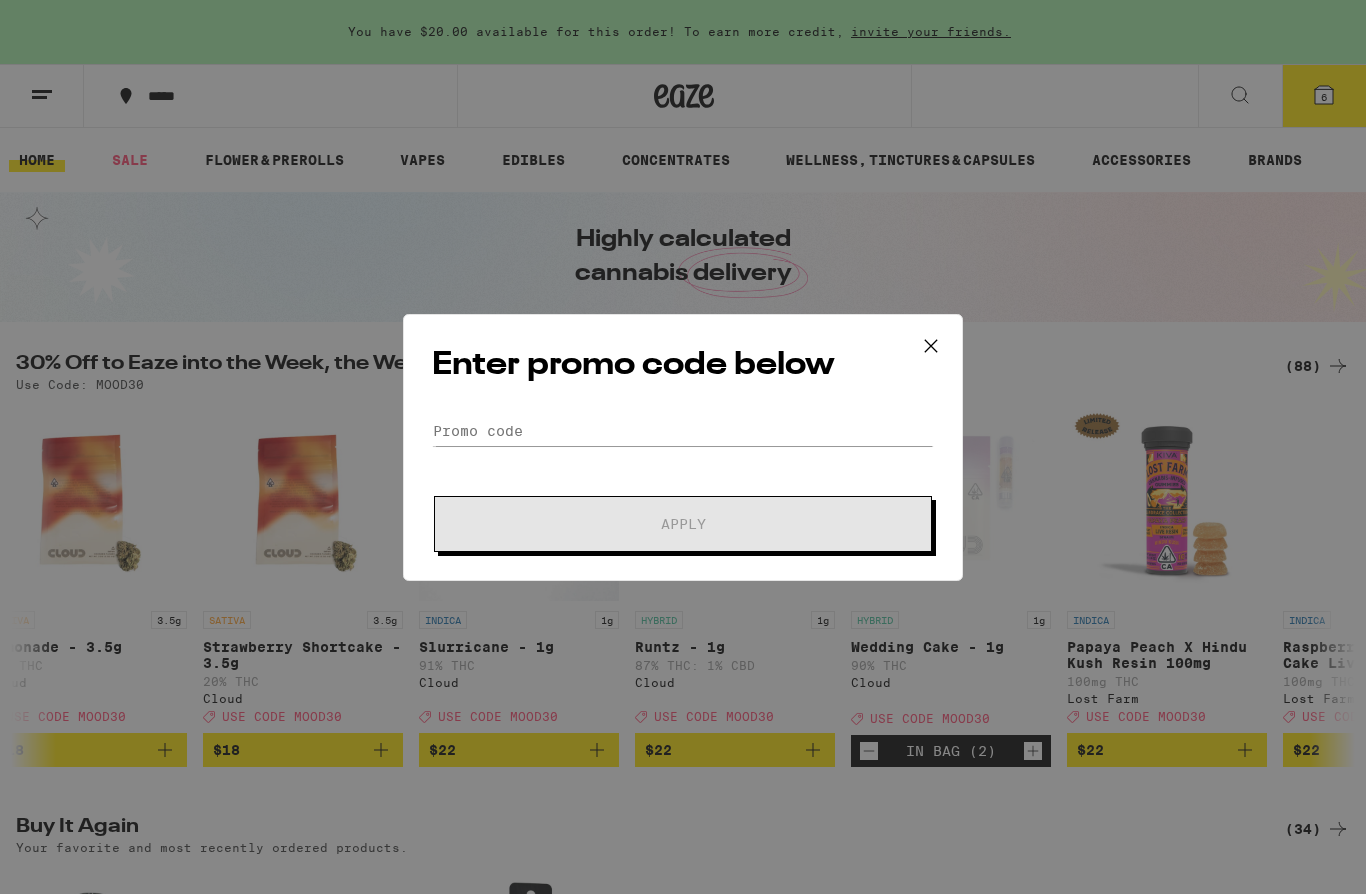 scroll, scrollTop: 0, scrollLeft: 0, axis: both 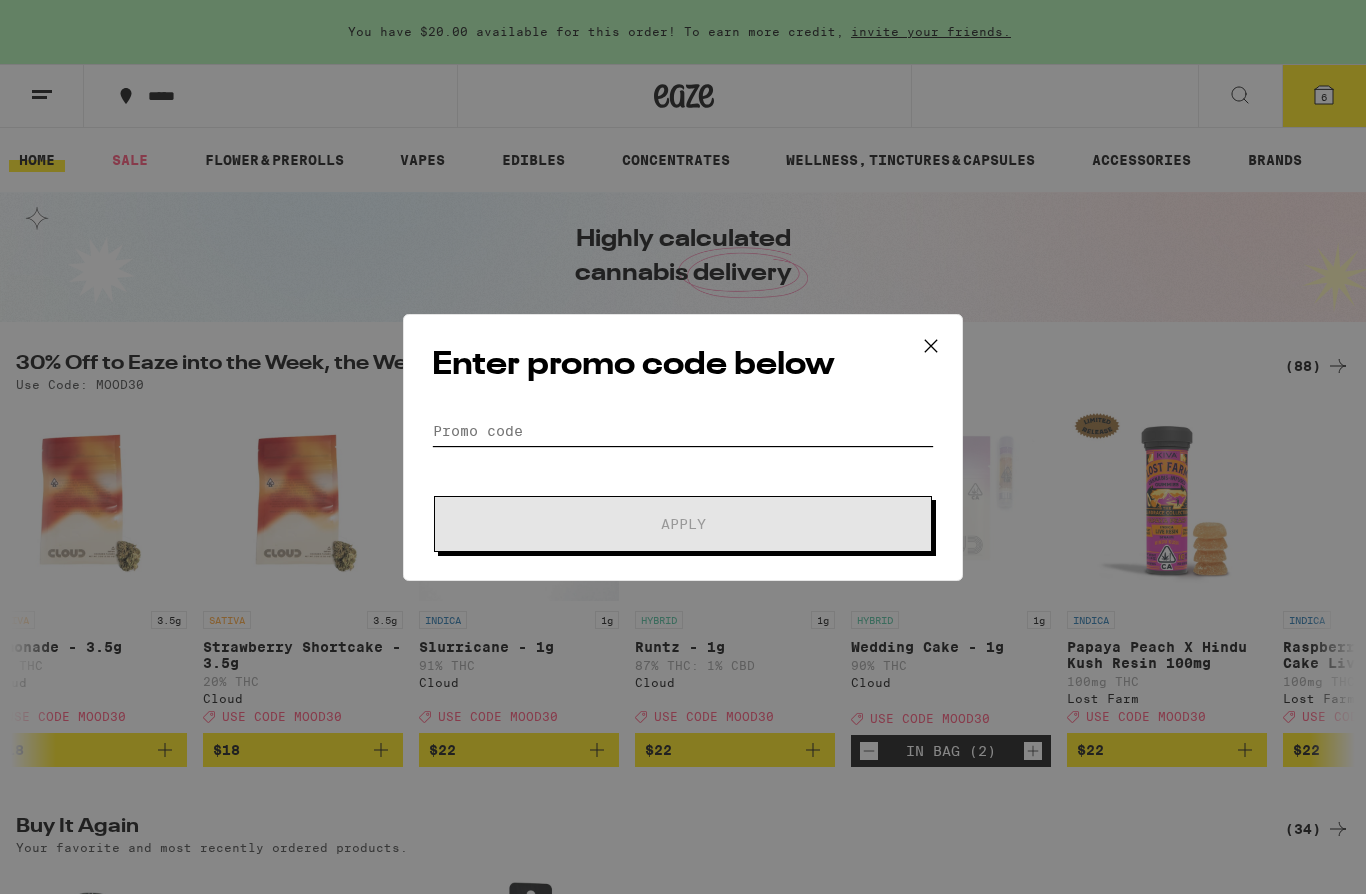click on "Promo Code" at bounding box center [683, 431] 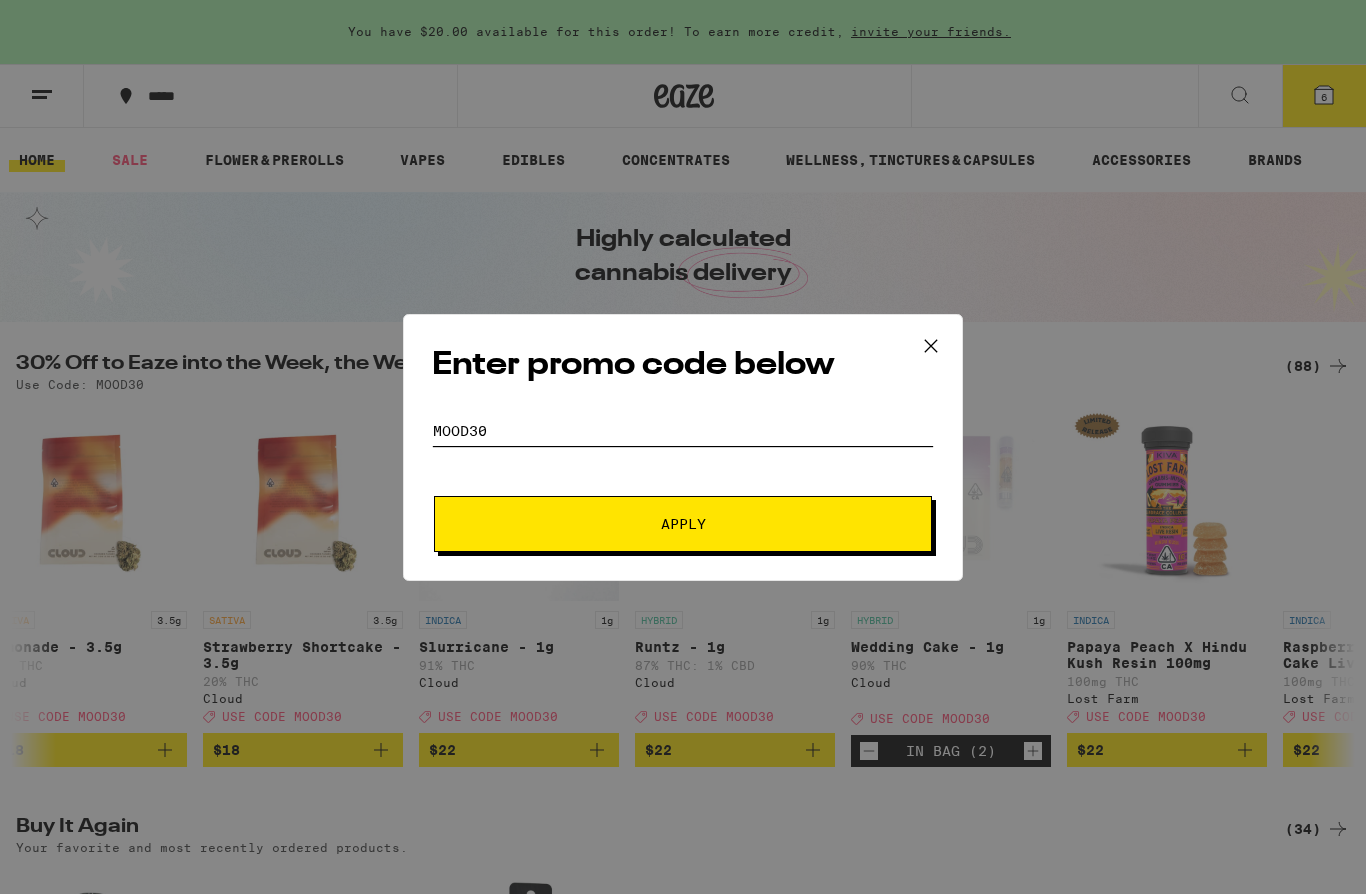 type on "Mood30" 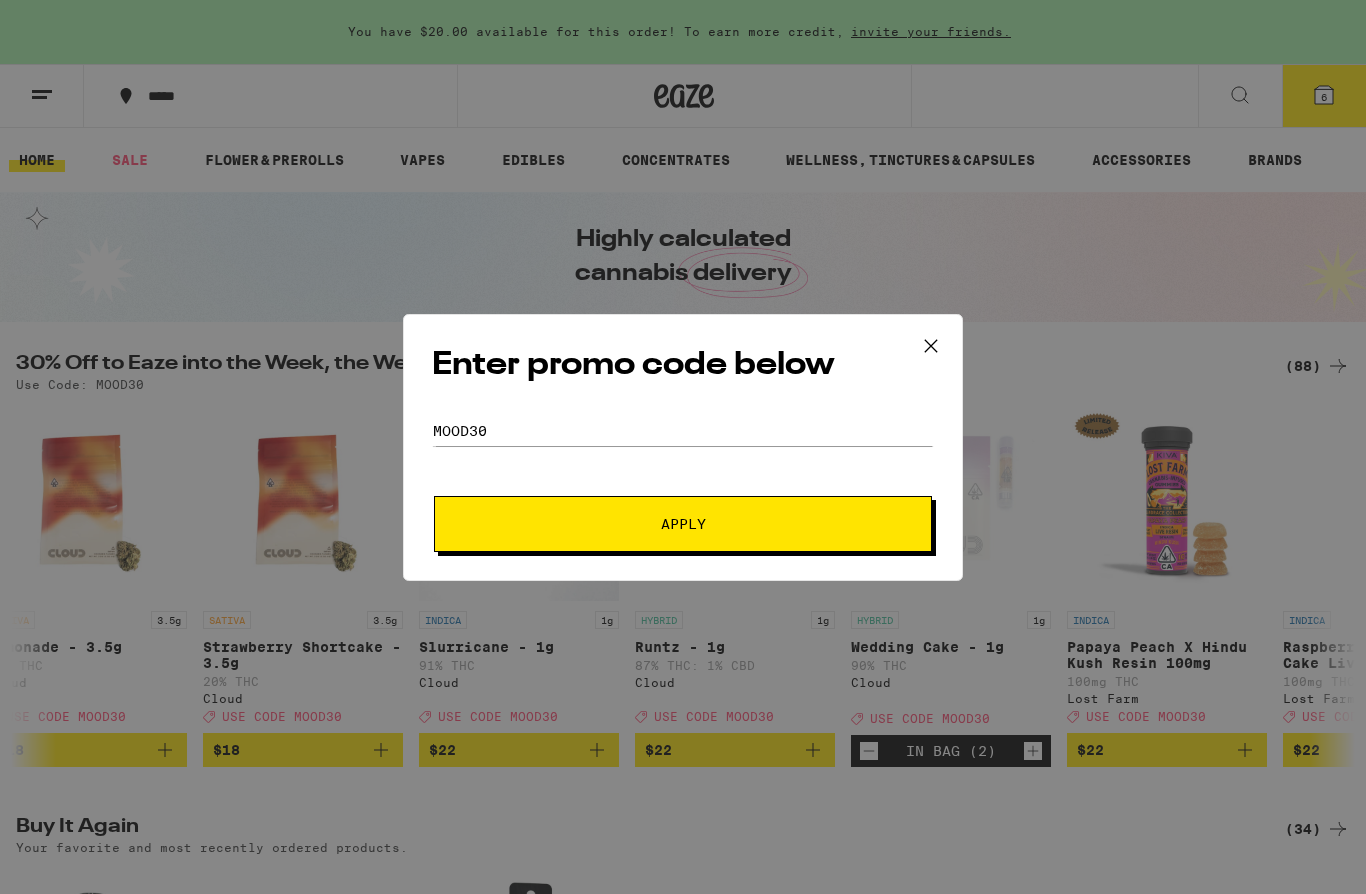 click on "Apply" at bounding box center [683, 524] 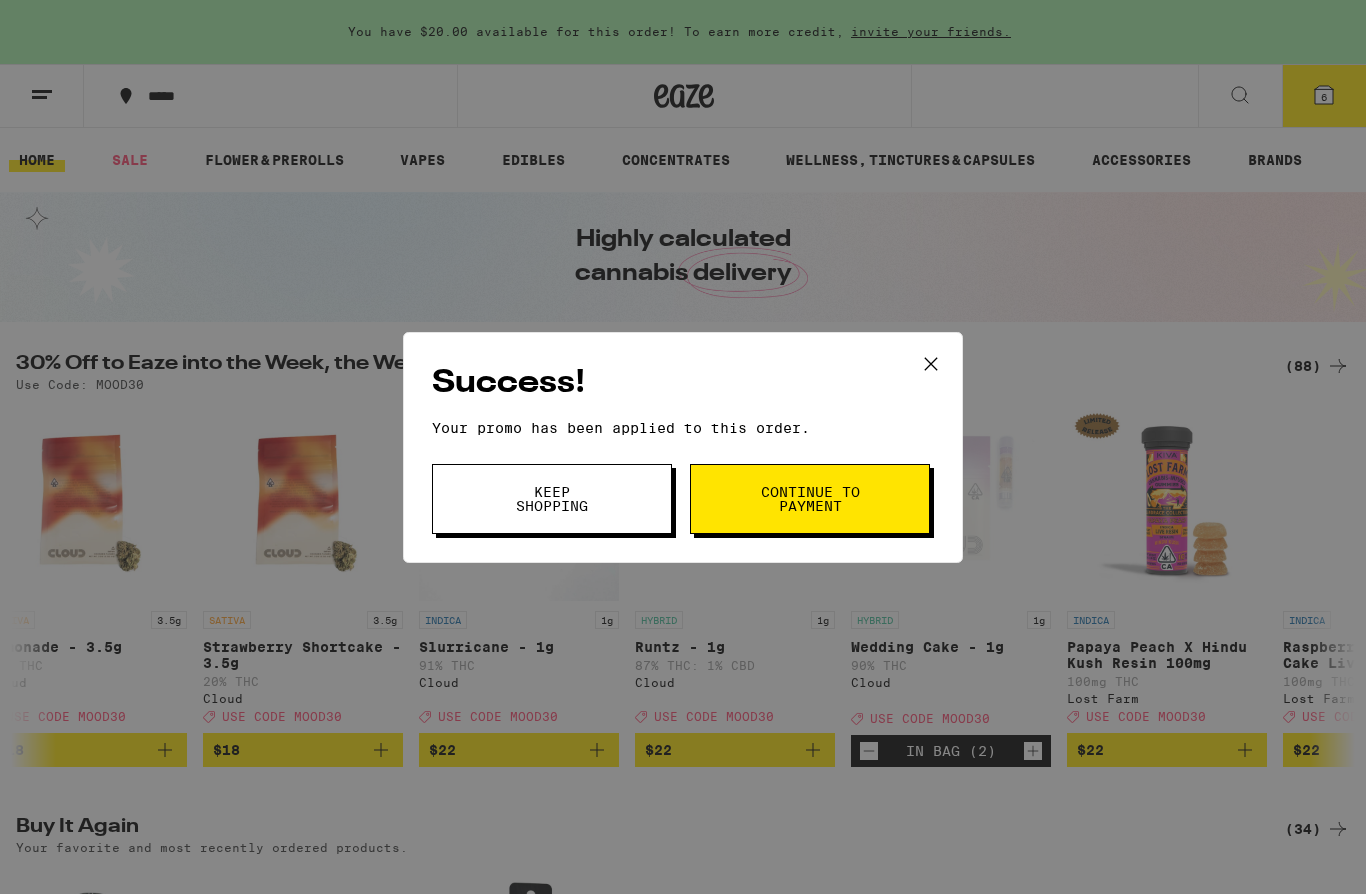 click on "Keep Shopping" at bounding box center [552, 499] 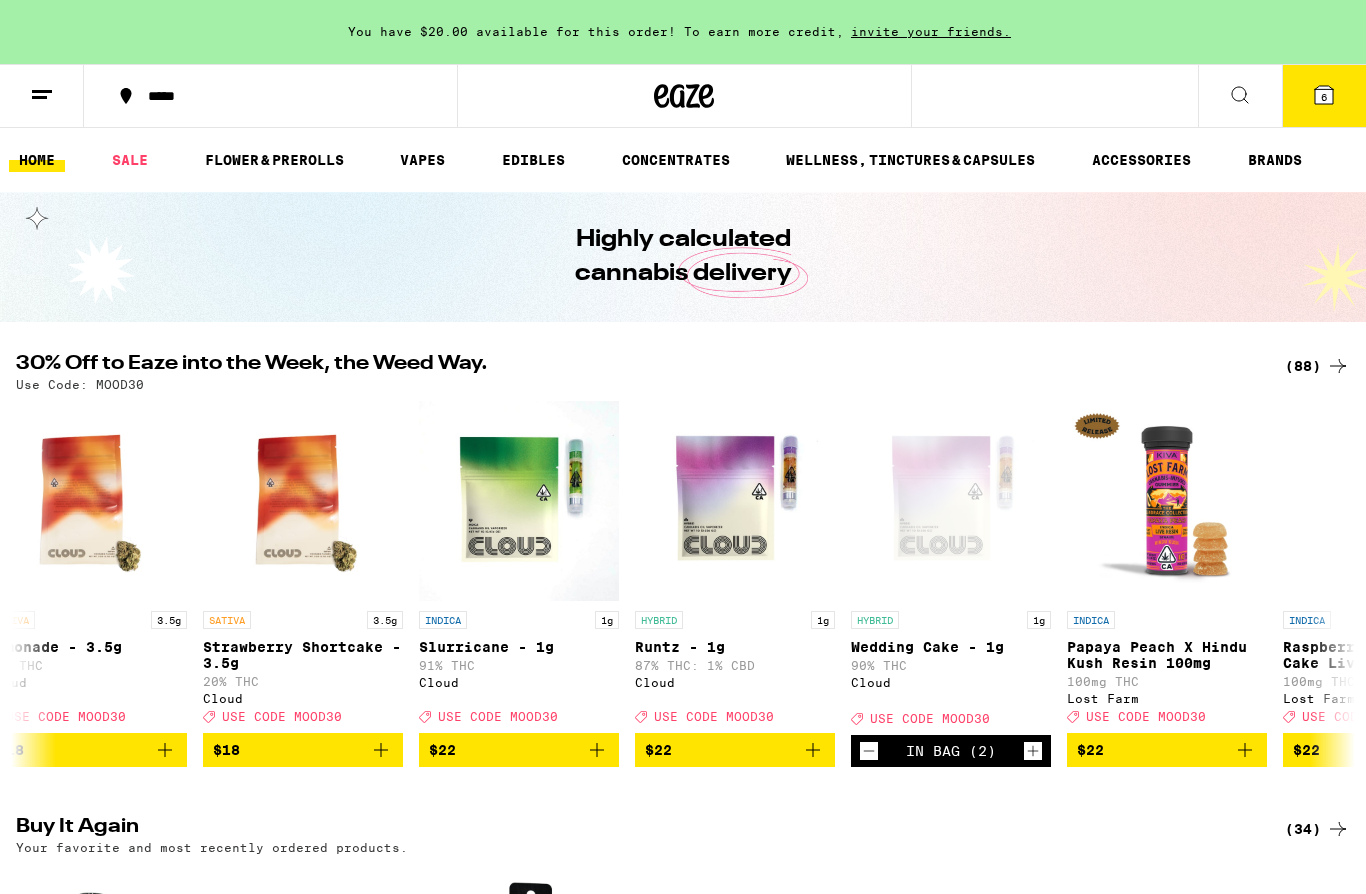 scroll, scrollTop: 0, scrollLeft: 0, axis: both 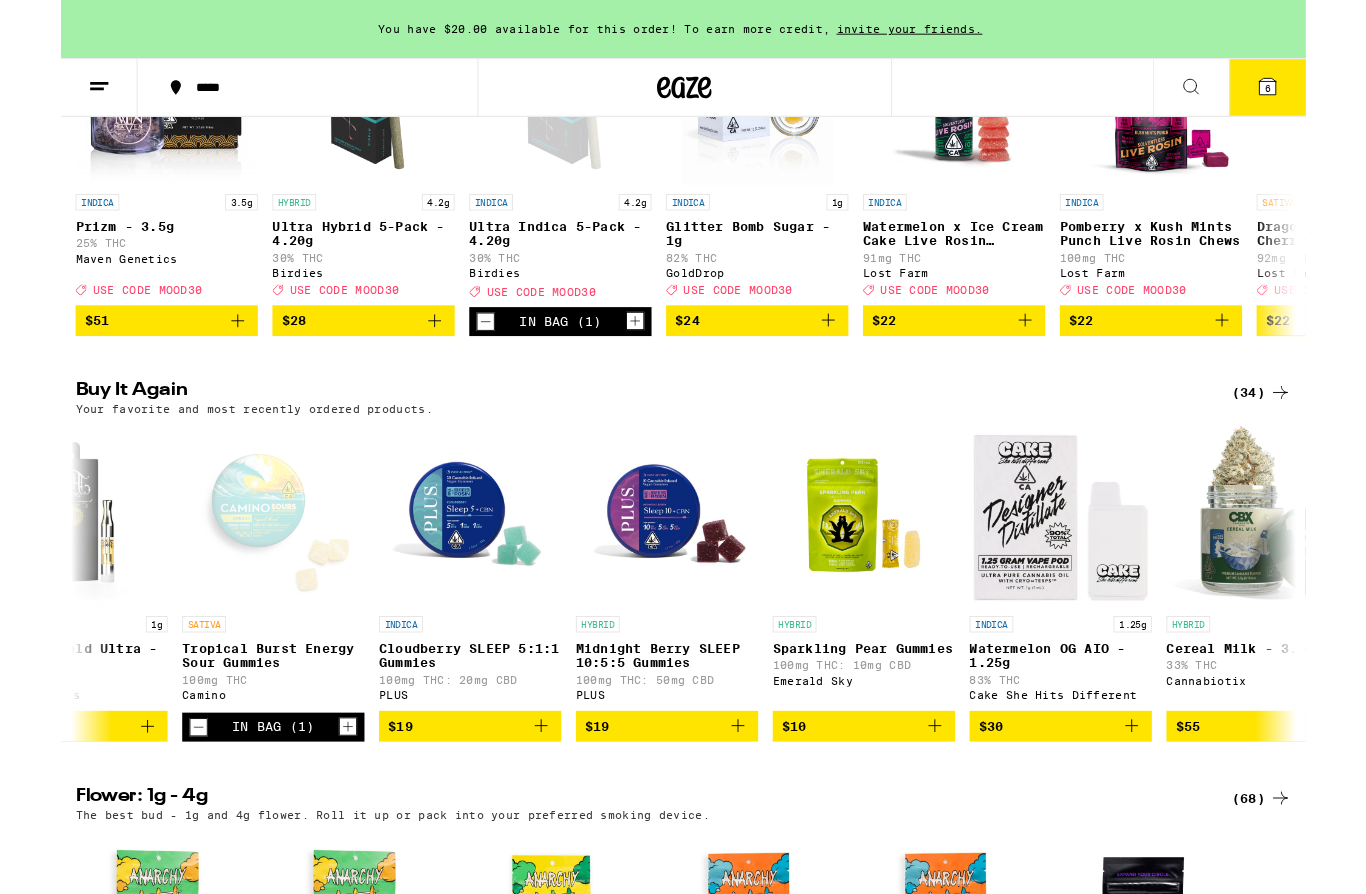click 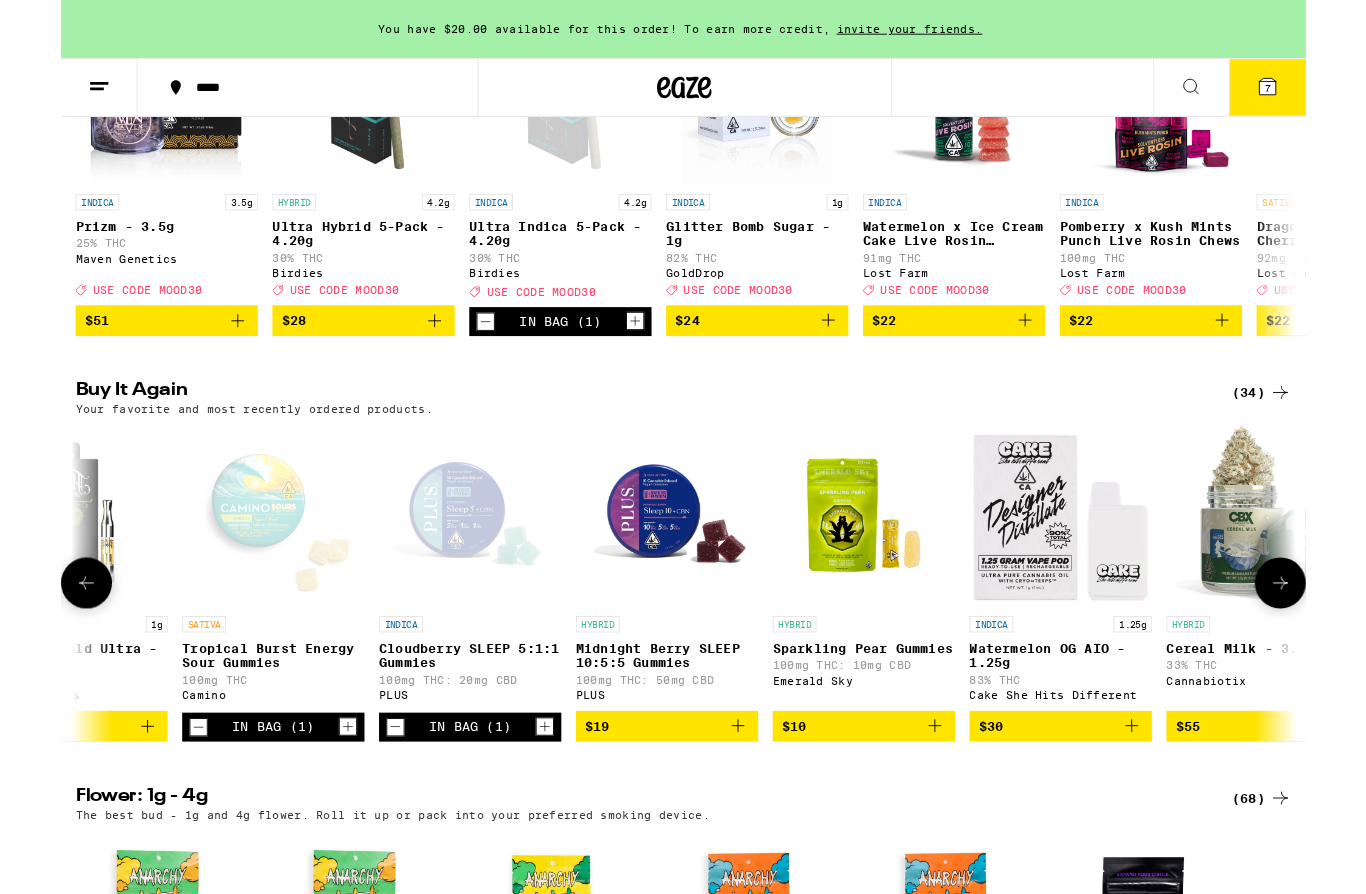 click 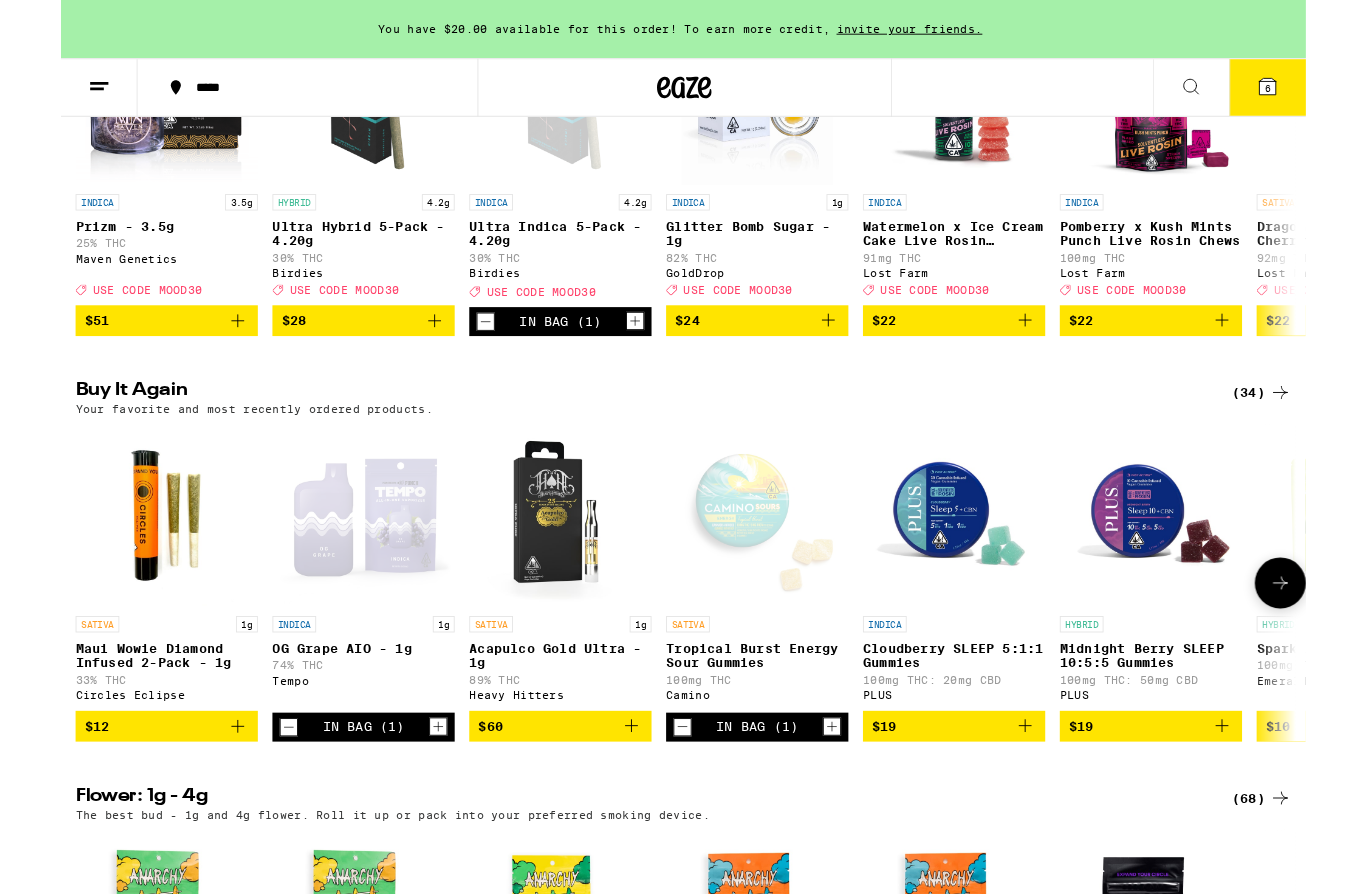 scroll, scrollTop: 0, scrollLeft: 0, axis: both 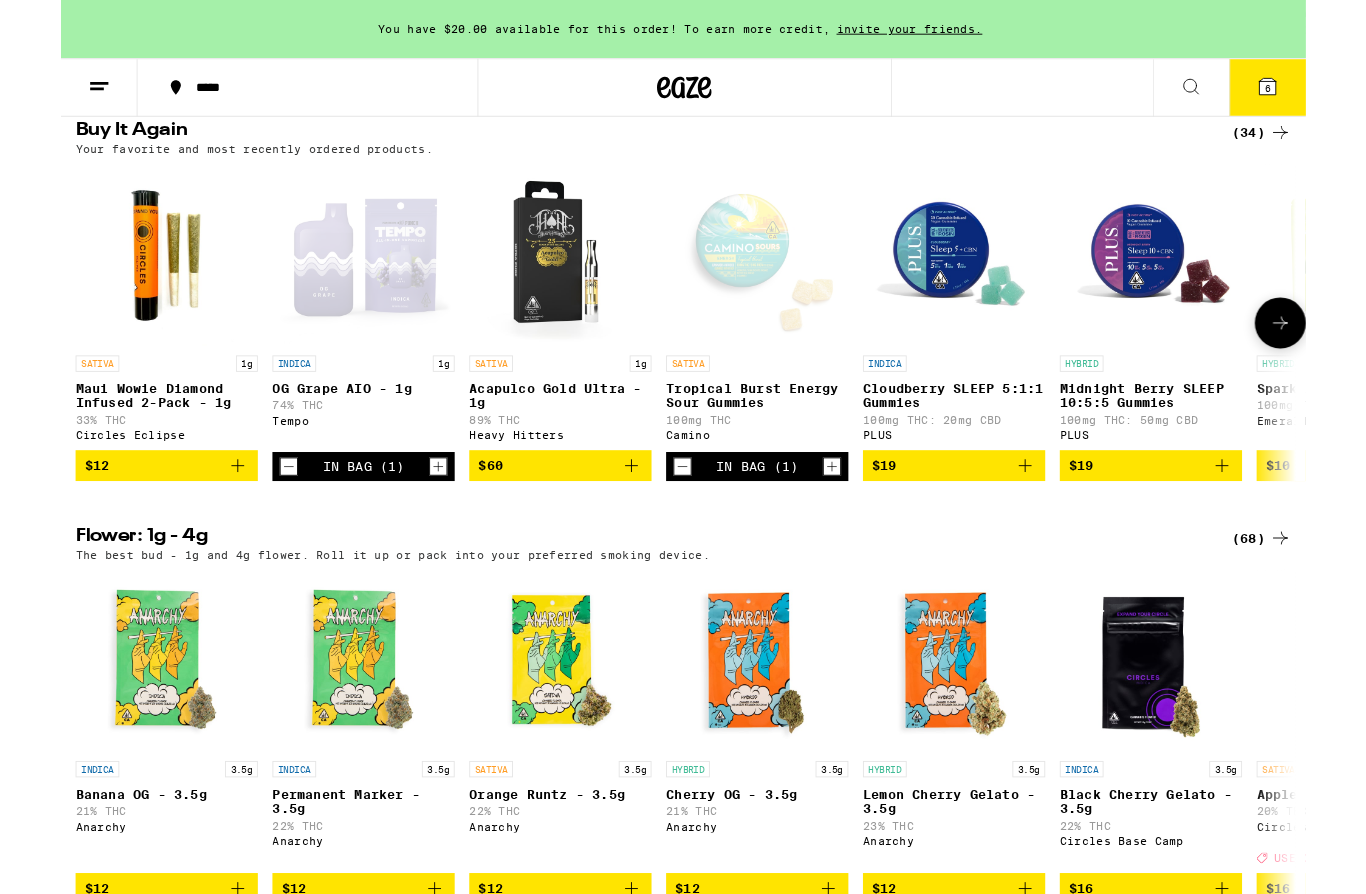 click at bounding box center (250, 512) 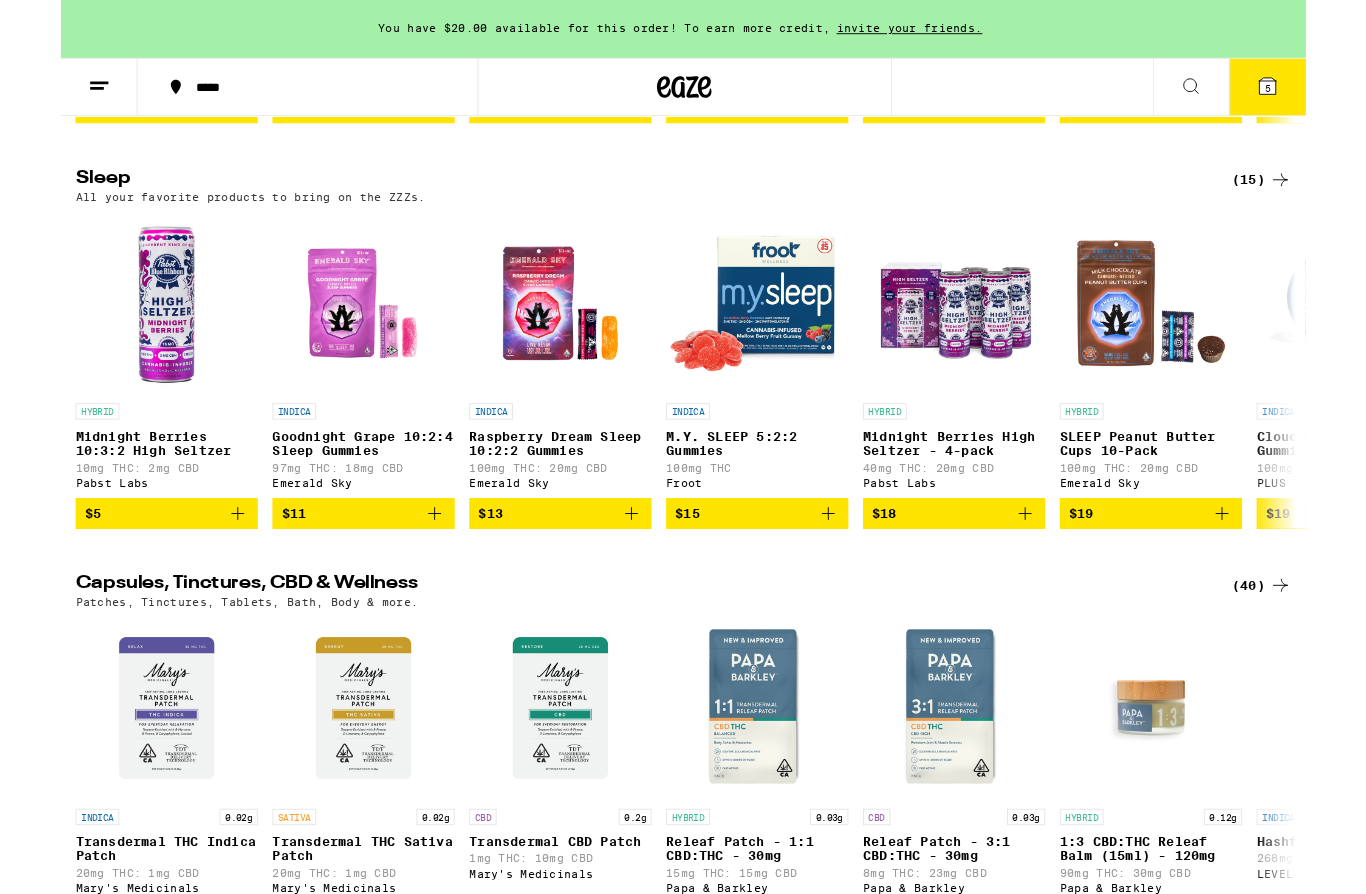 scroll, scrollTop: 6695, scrollLeft: 0, axis: vertical 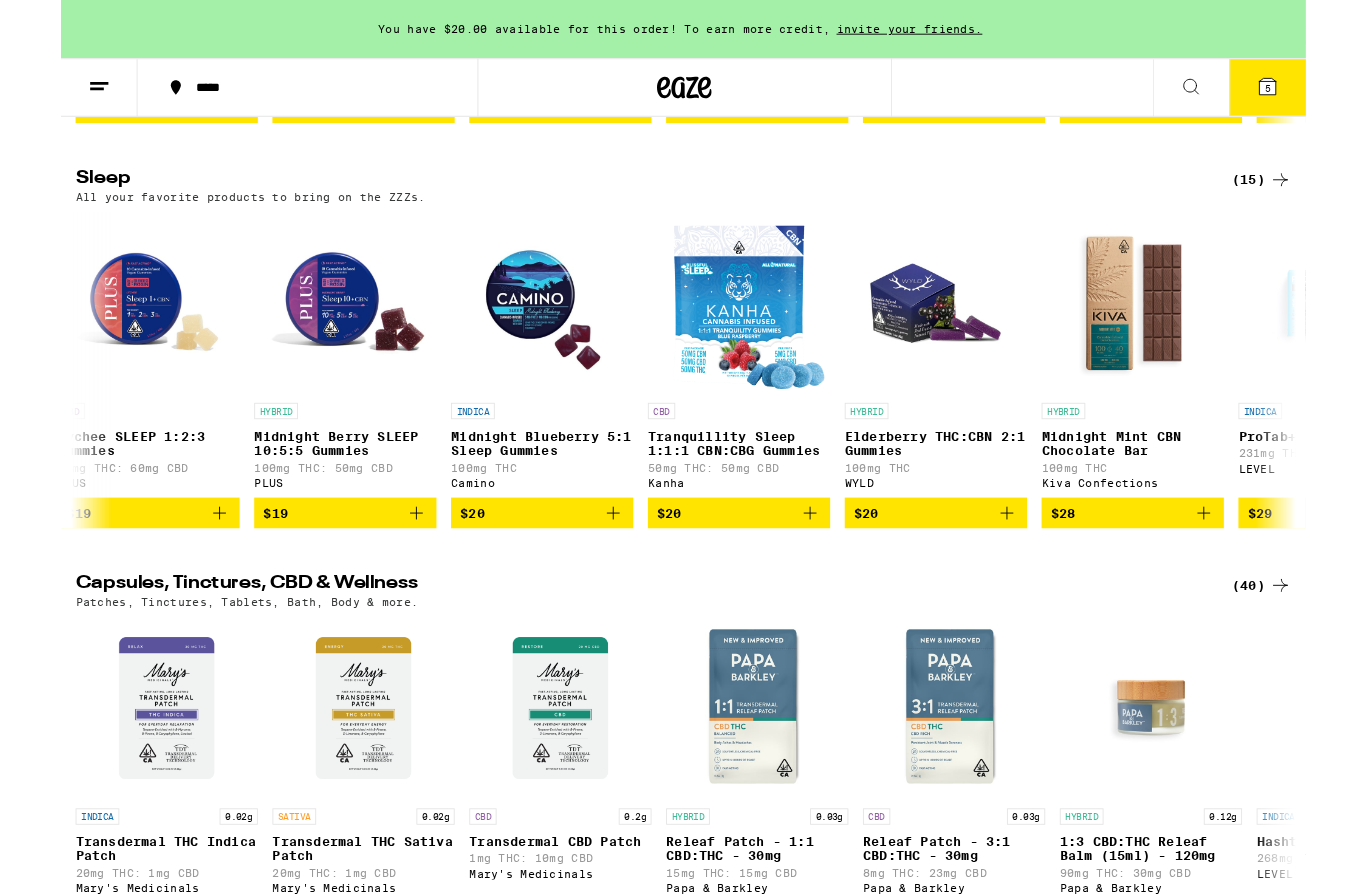 click 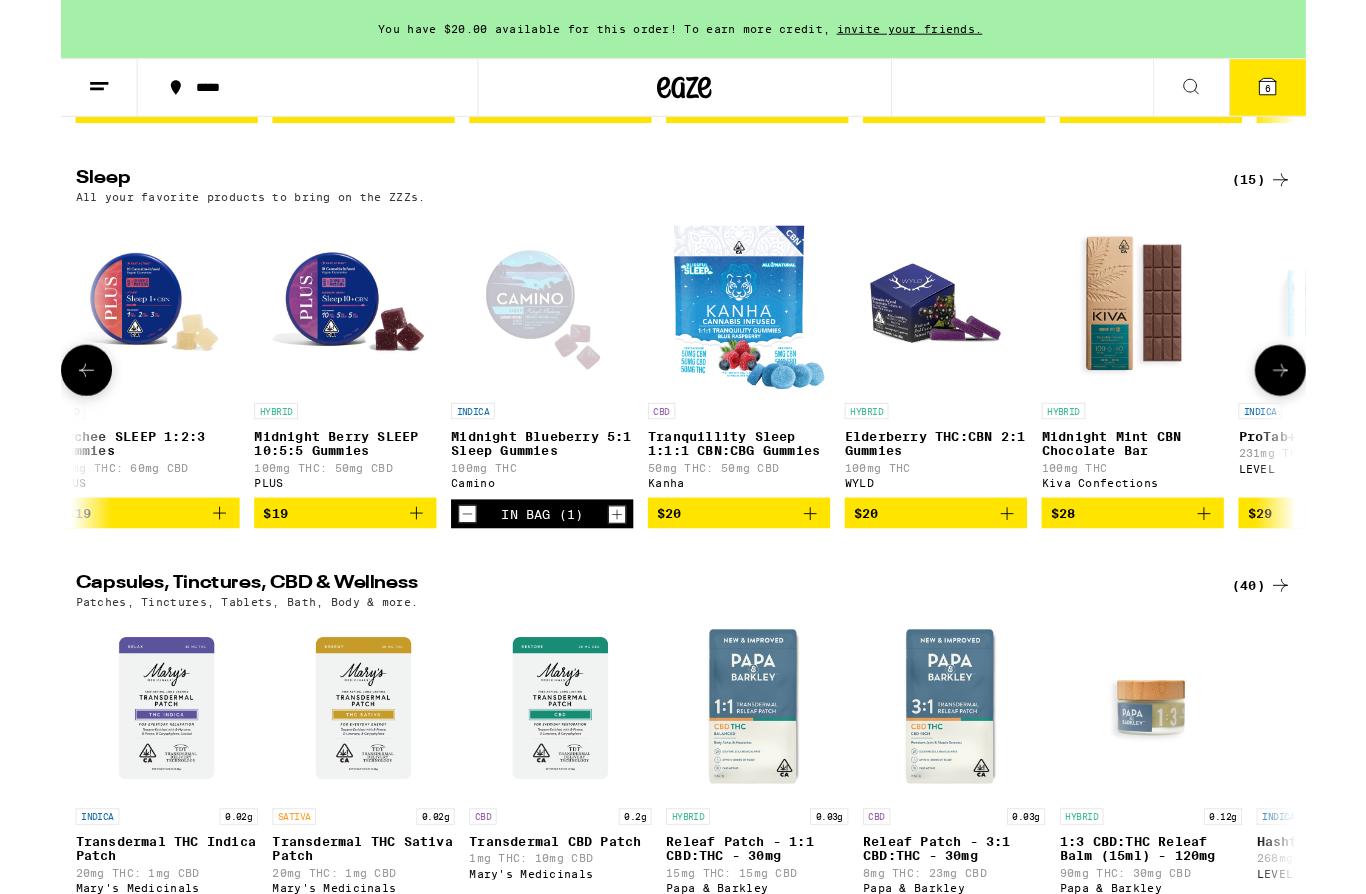 click 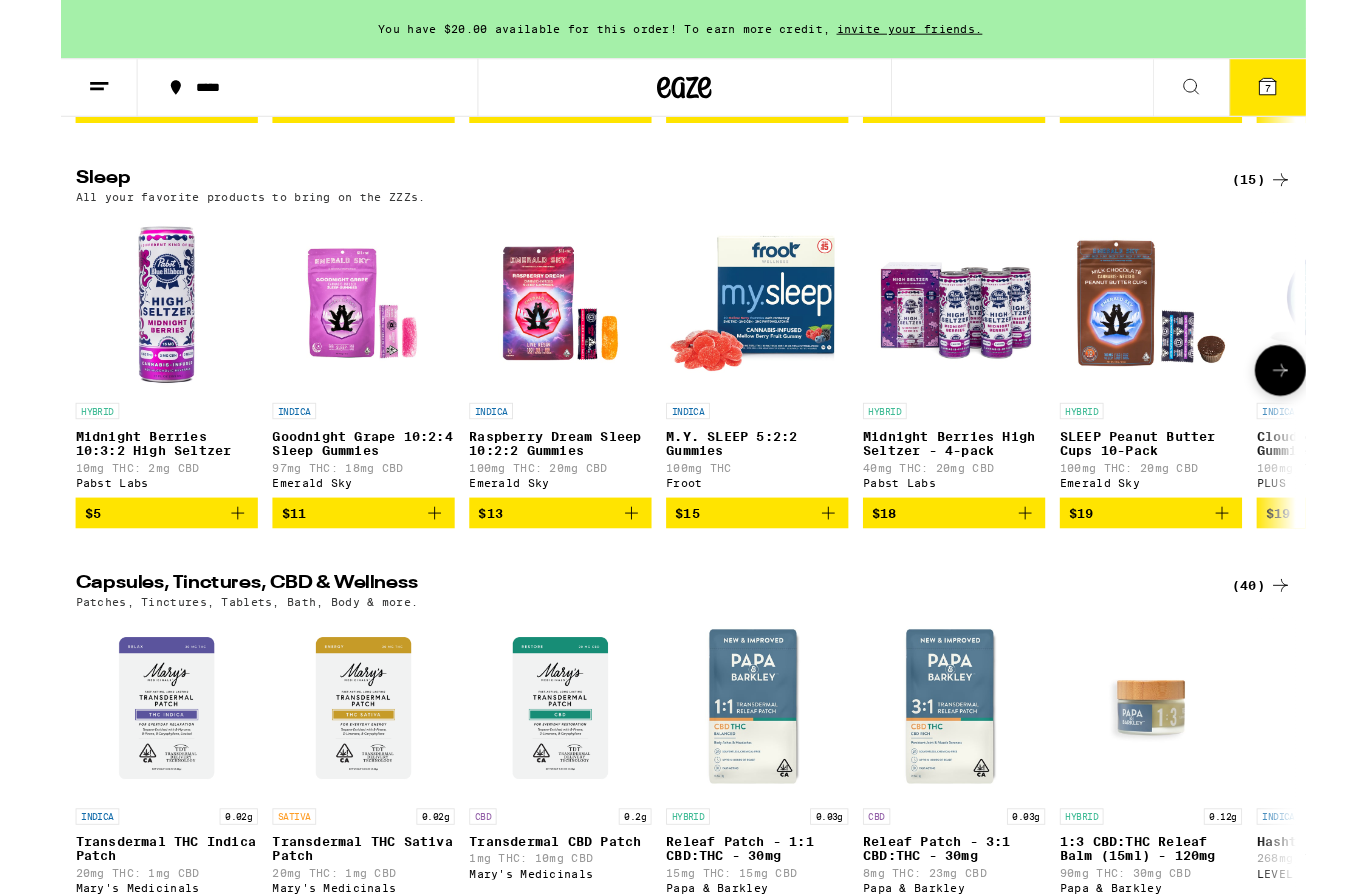 scroll, scrollTop: 0, scrollLeft: 0, axis: both 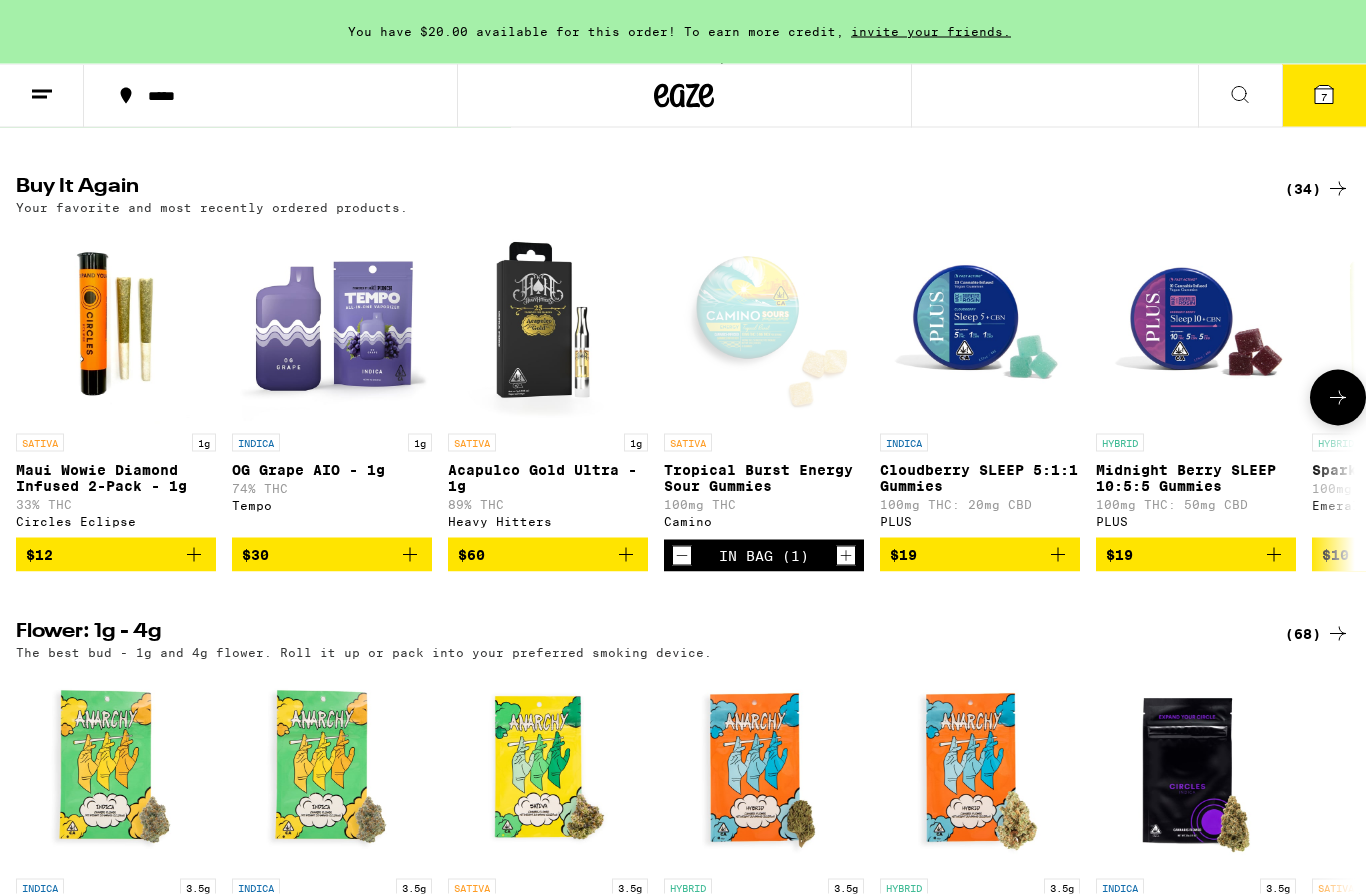 click 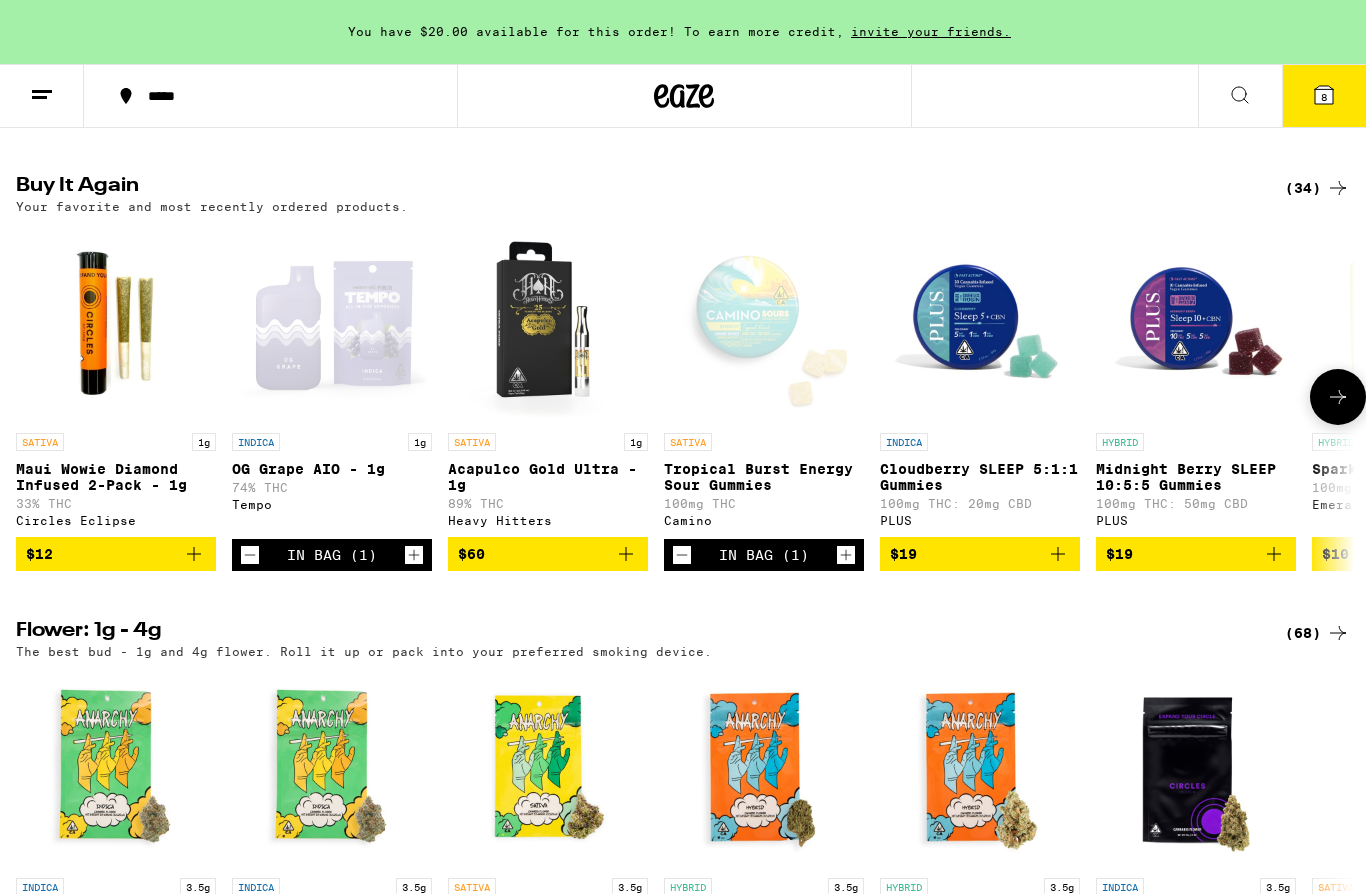 click 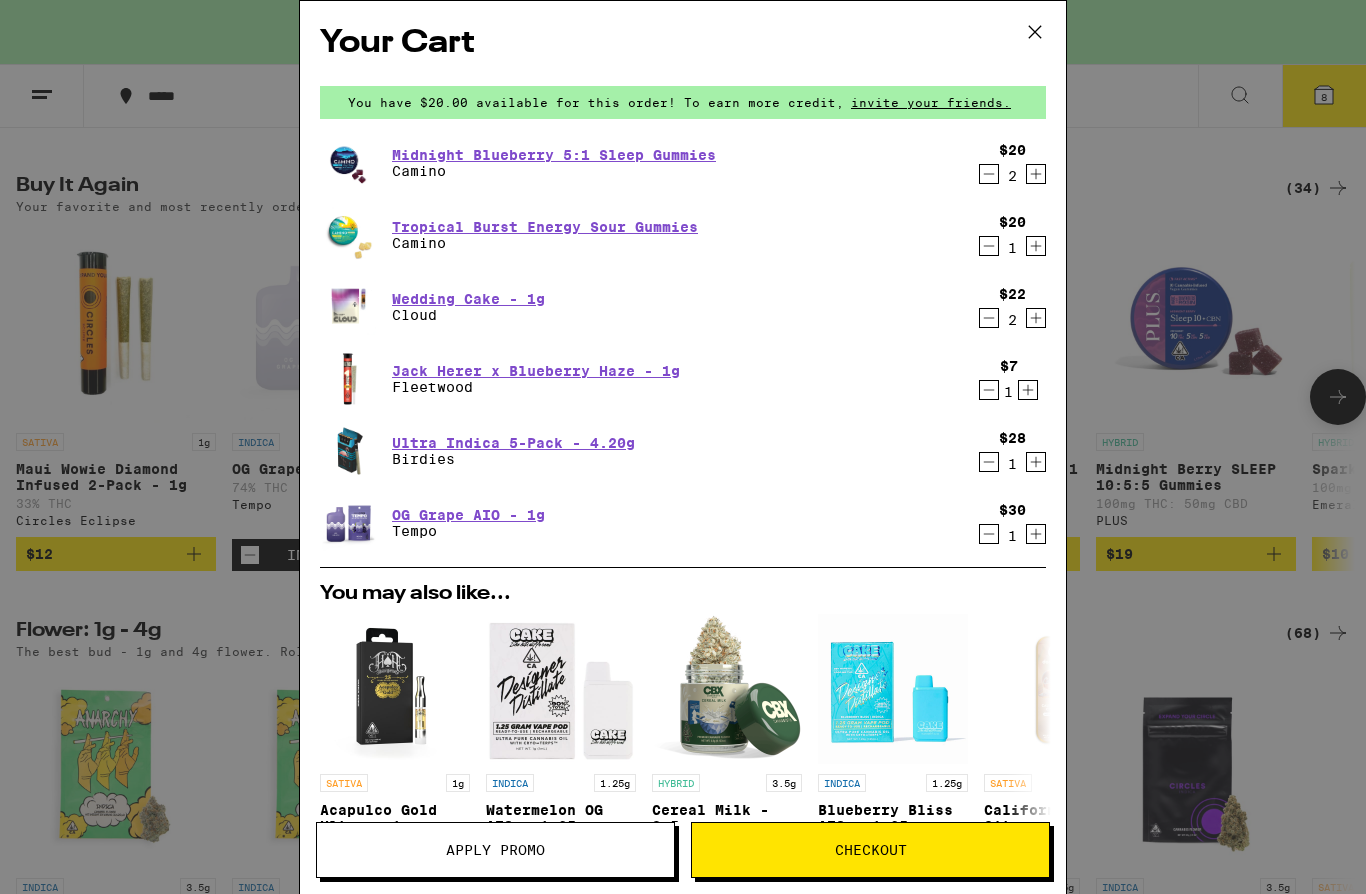 click 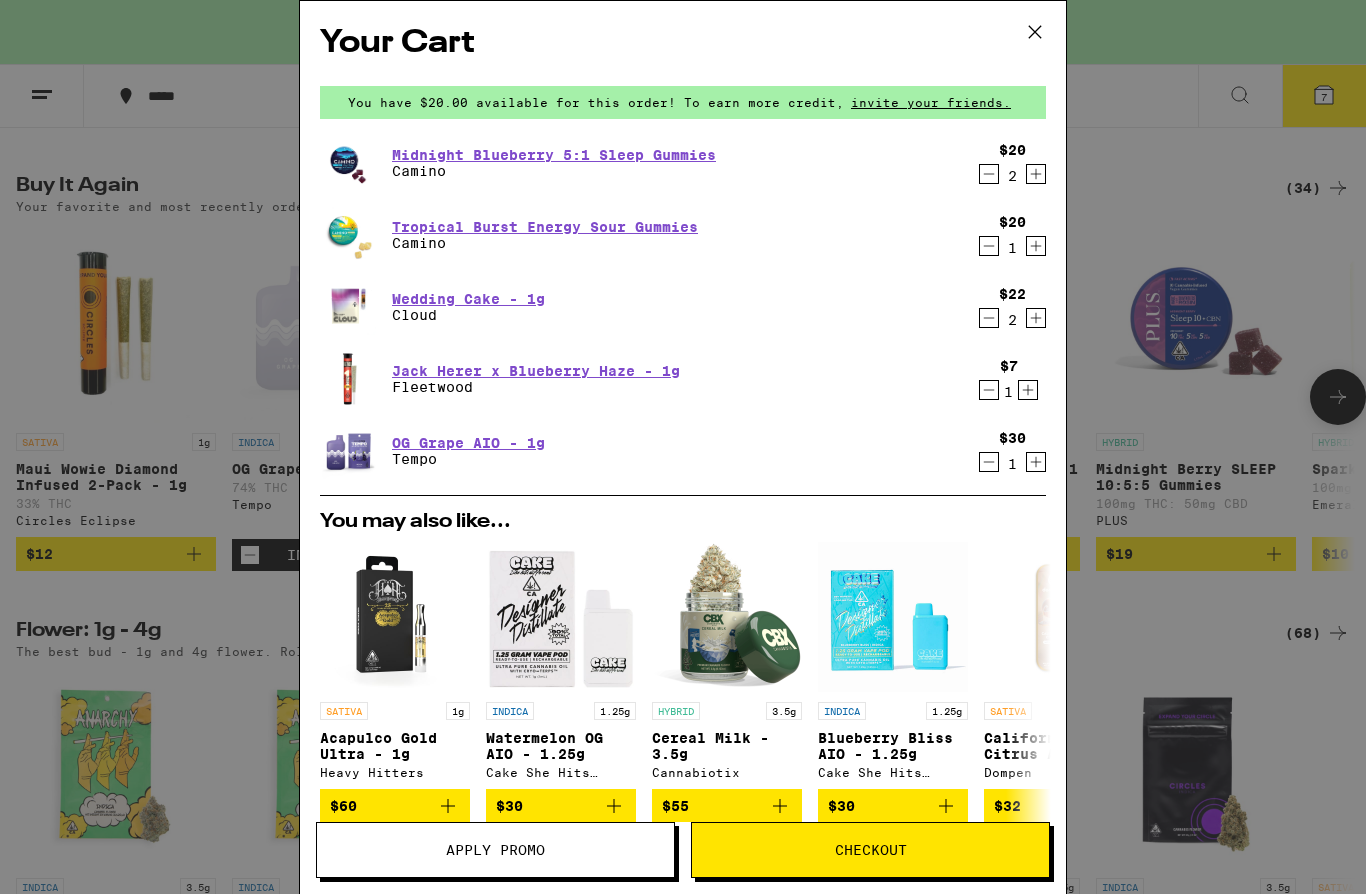 click at bounding box center (1028, 390) 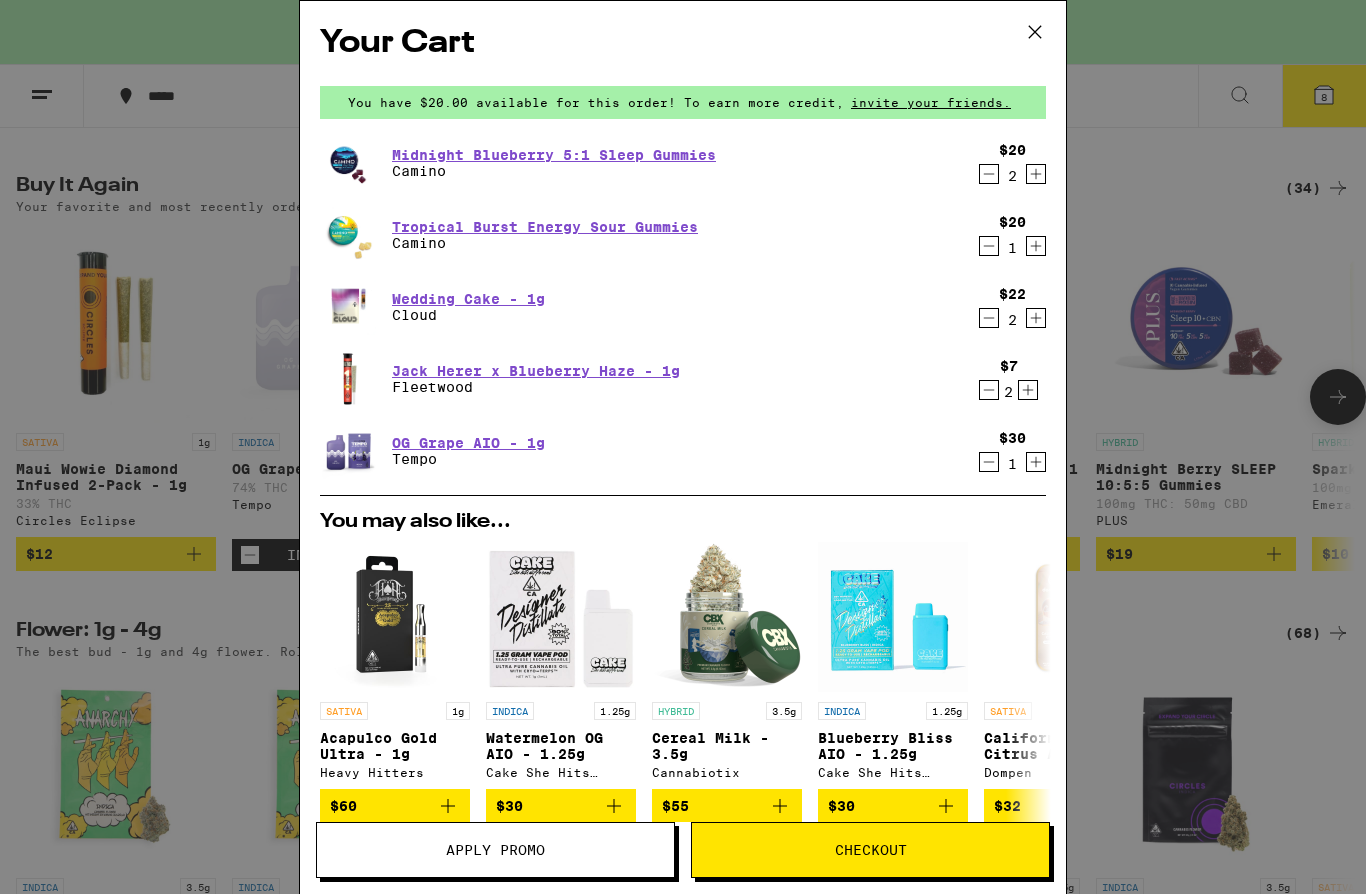 click on "Checkout" at bounding box center (871, 850) 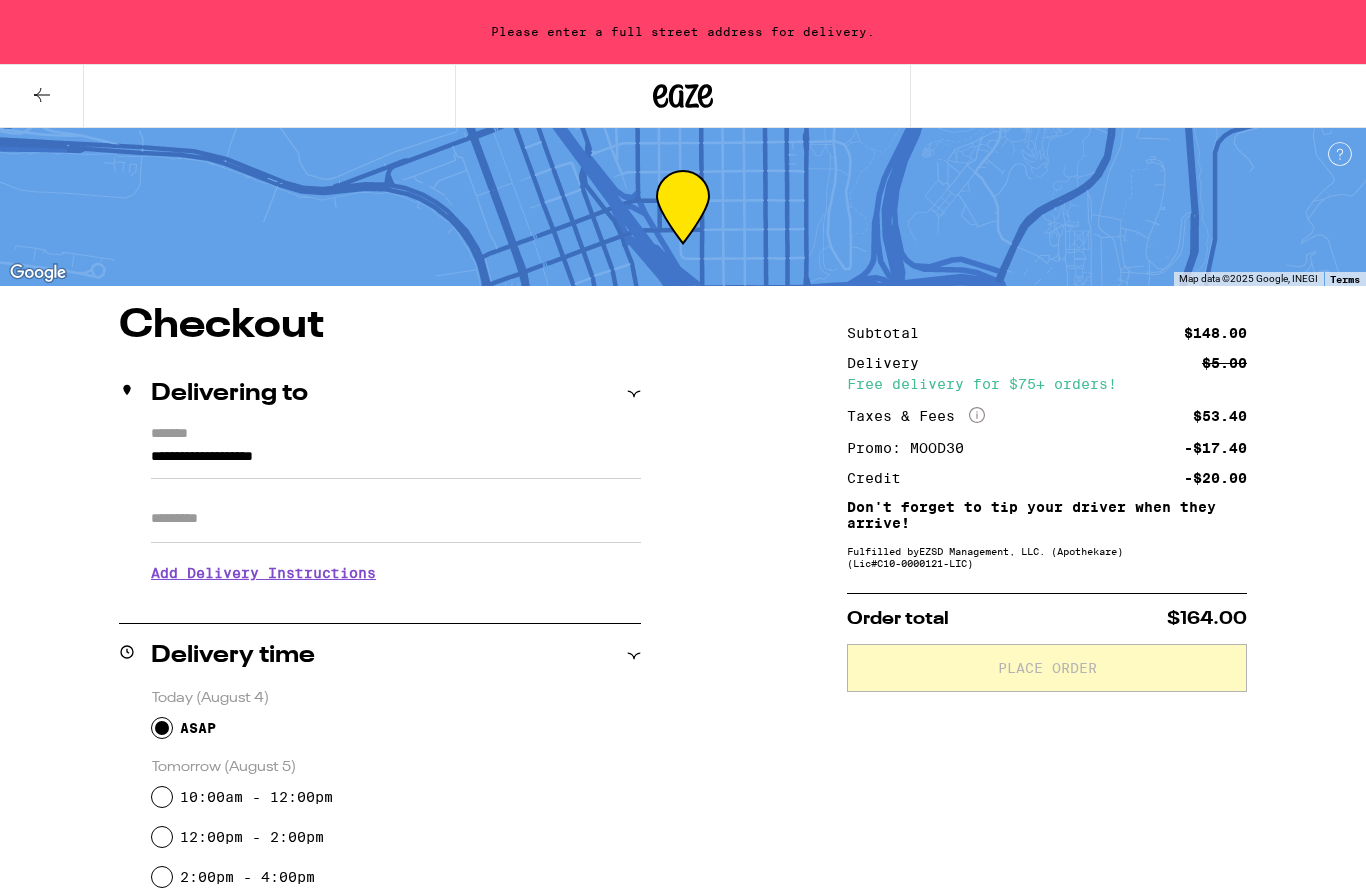 click on "**********" at bounding box center (396, 462) 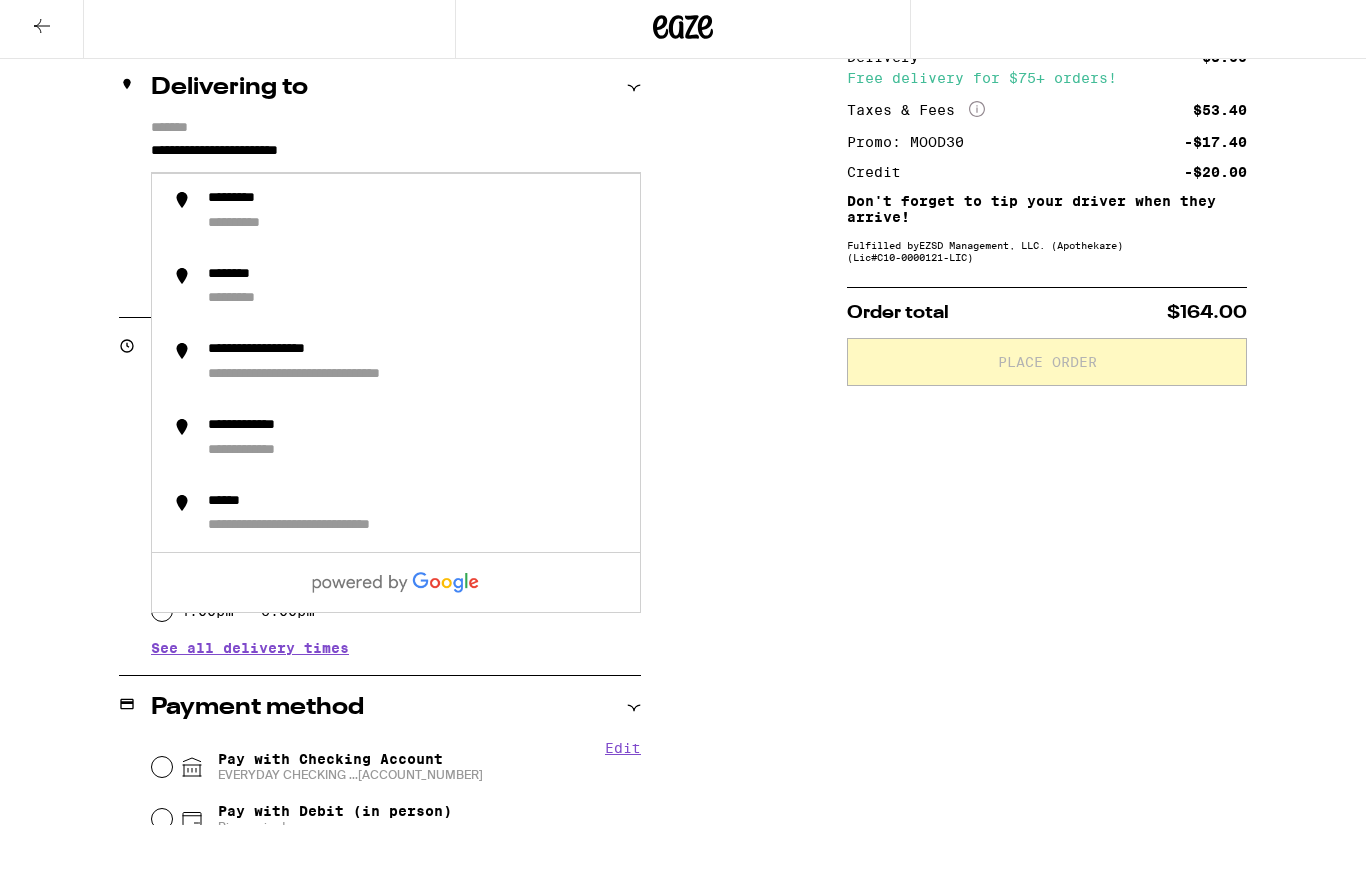 click on "**********" at bounding box center [396, 225] 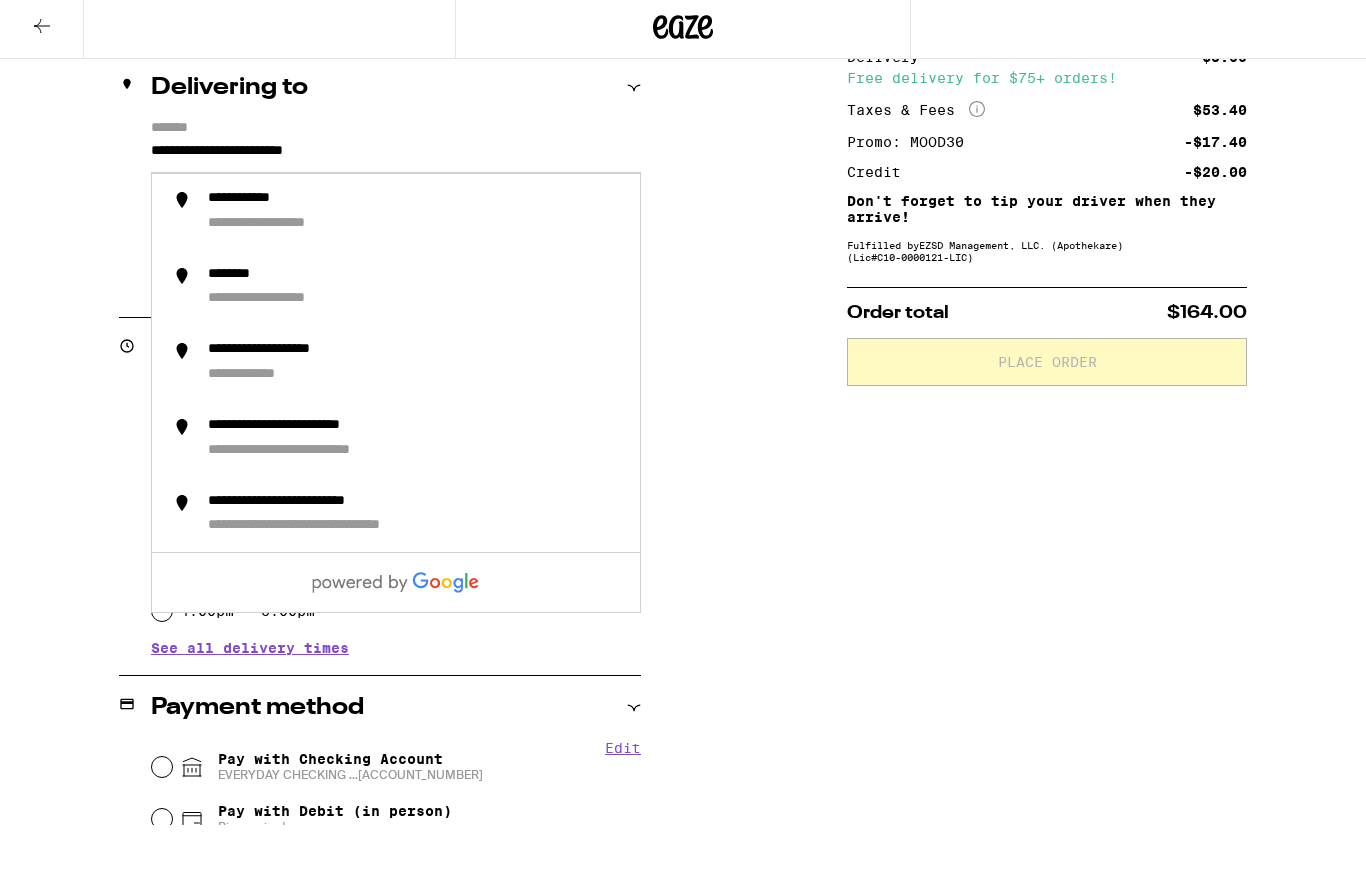 click on "**********" at bounding box center (396, 225) 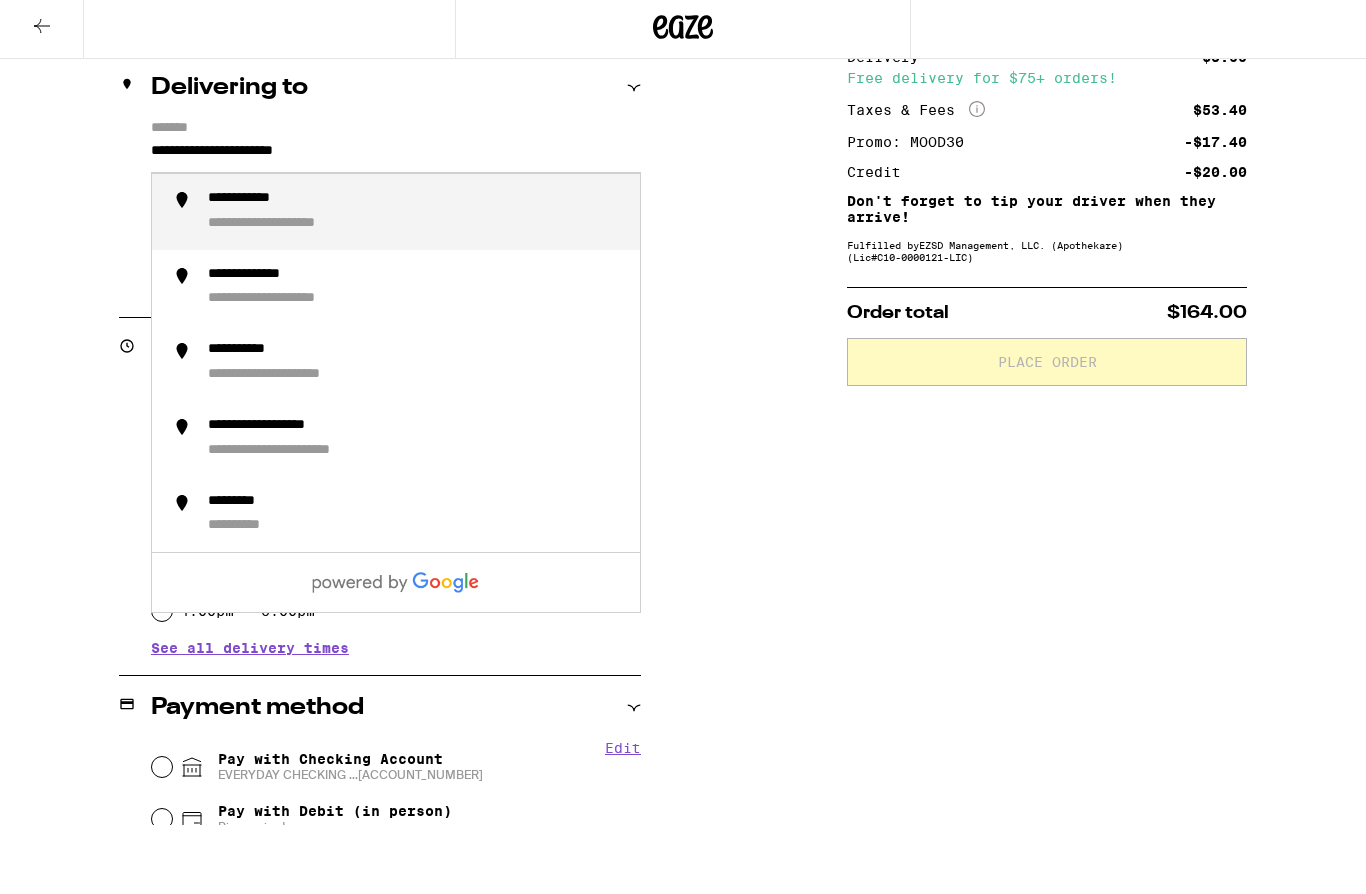 click on "**********" at bounding box center [262, 268] 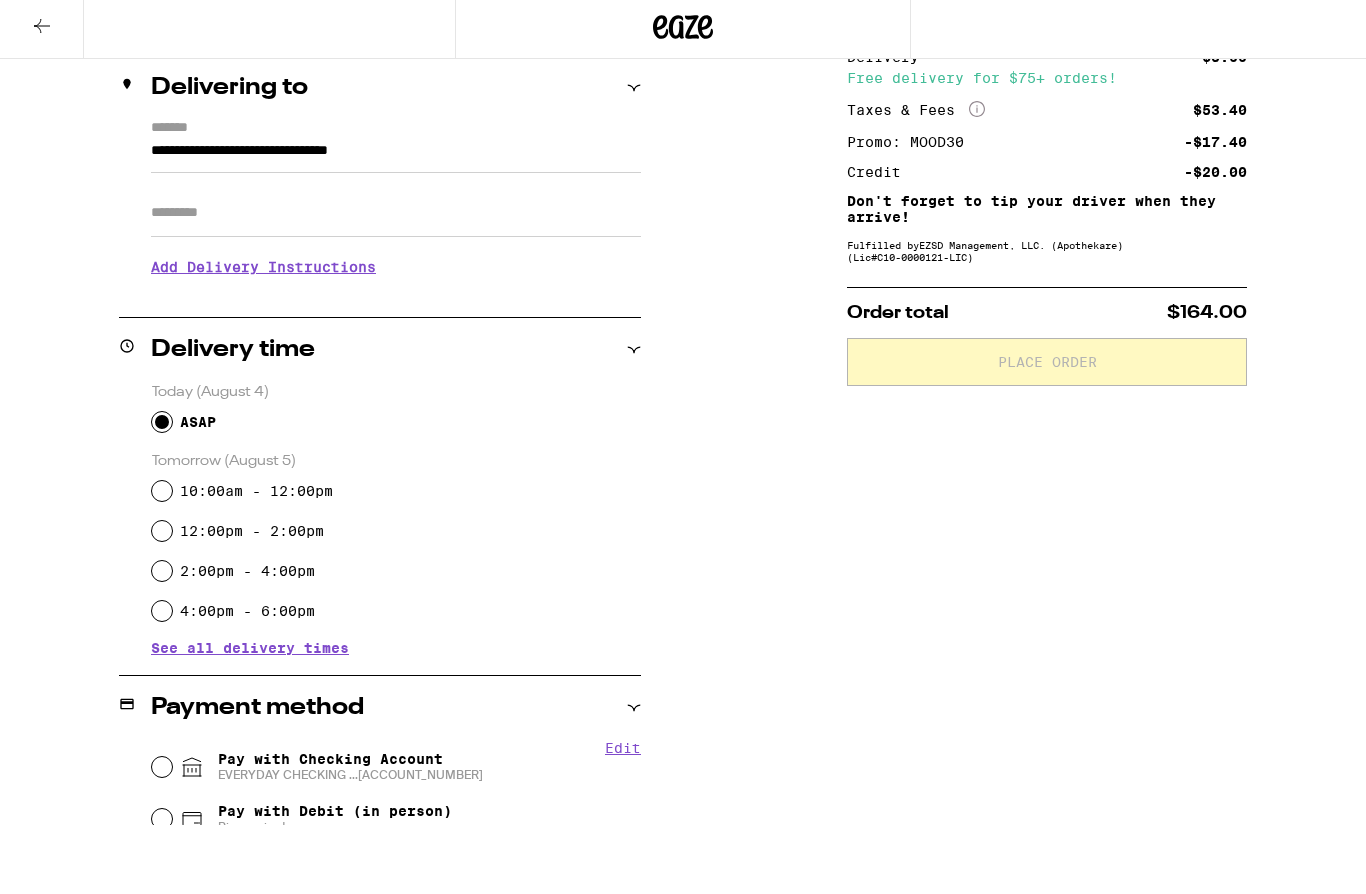 type on "**********" 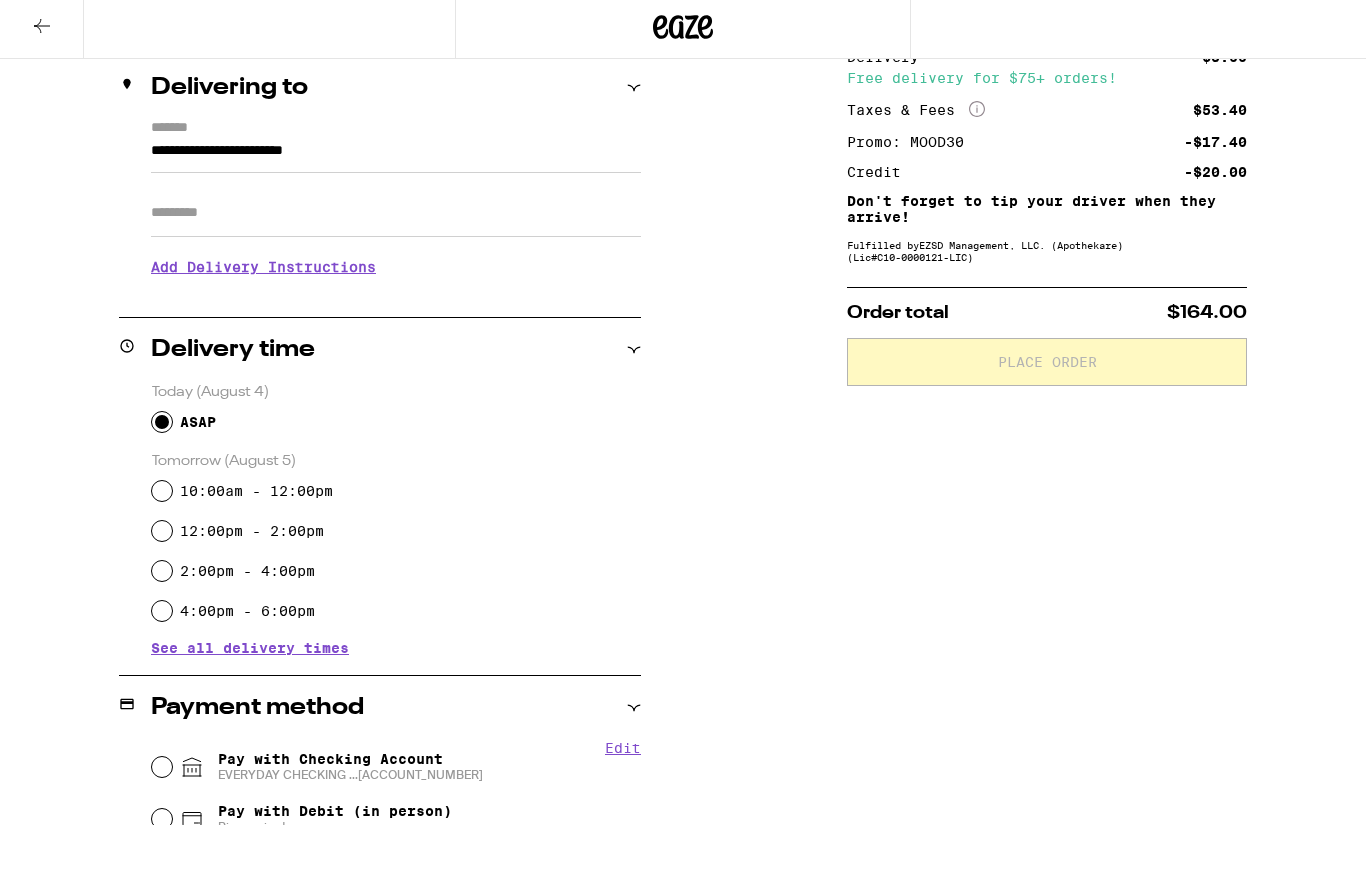 scroll, scrollTop: 306, scrollLeft: 0, axis: vertical 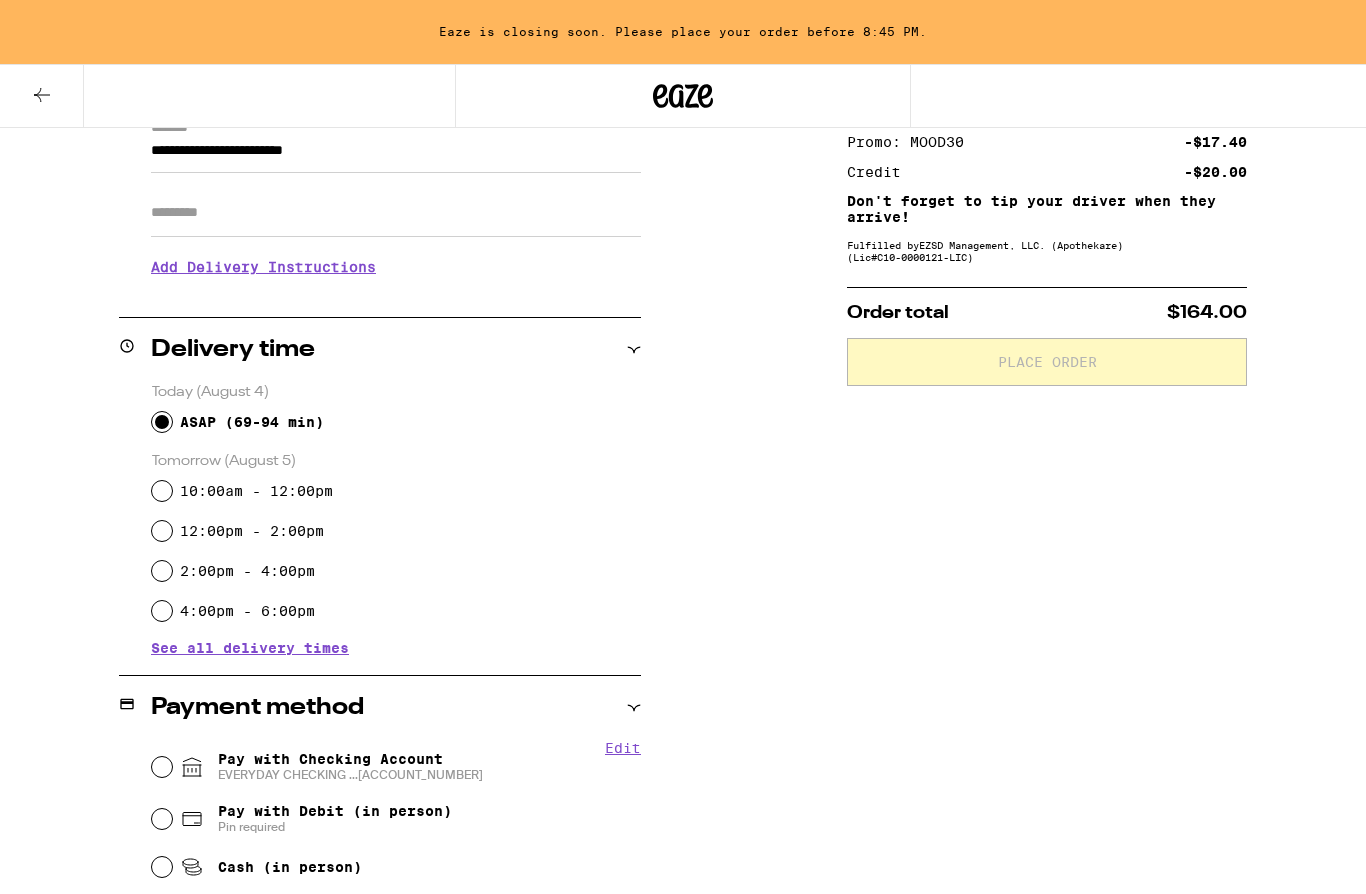 click on "Apt/Suite" at bounding box center (396, 213) 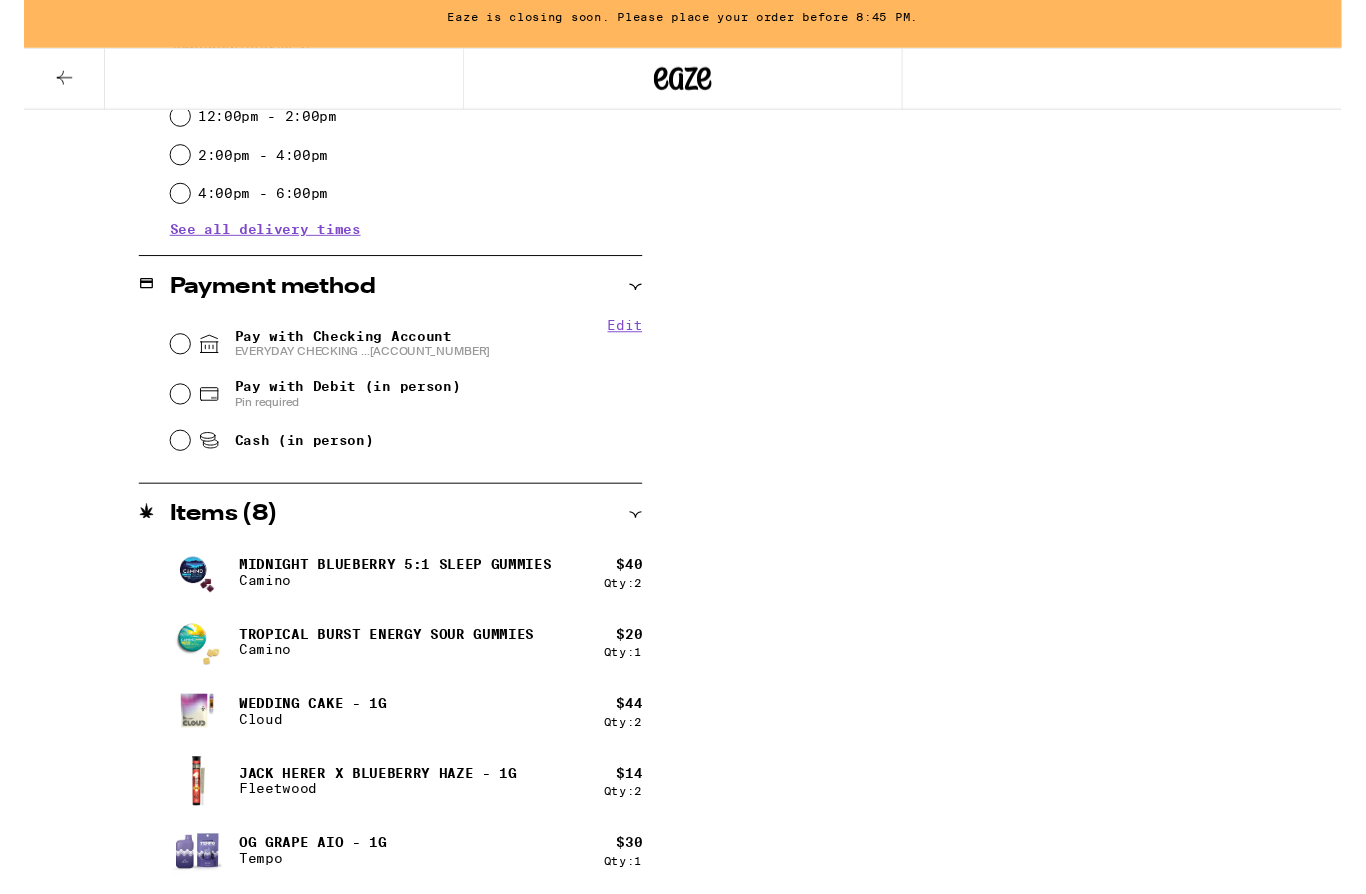 scroll, scrollTop: 750, scrollLeft: 0, axis: vertical 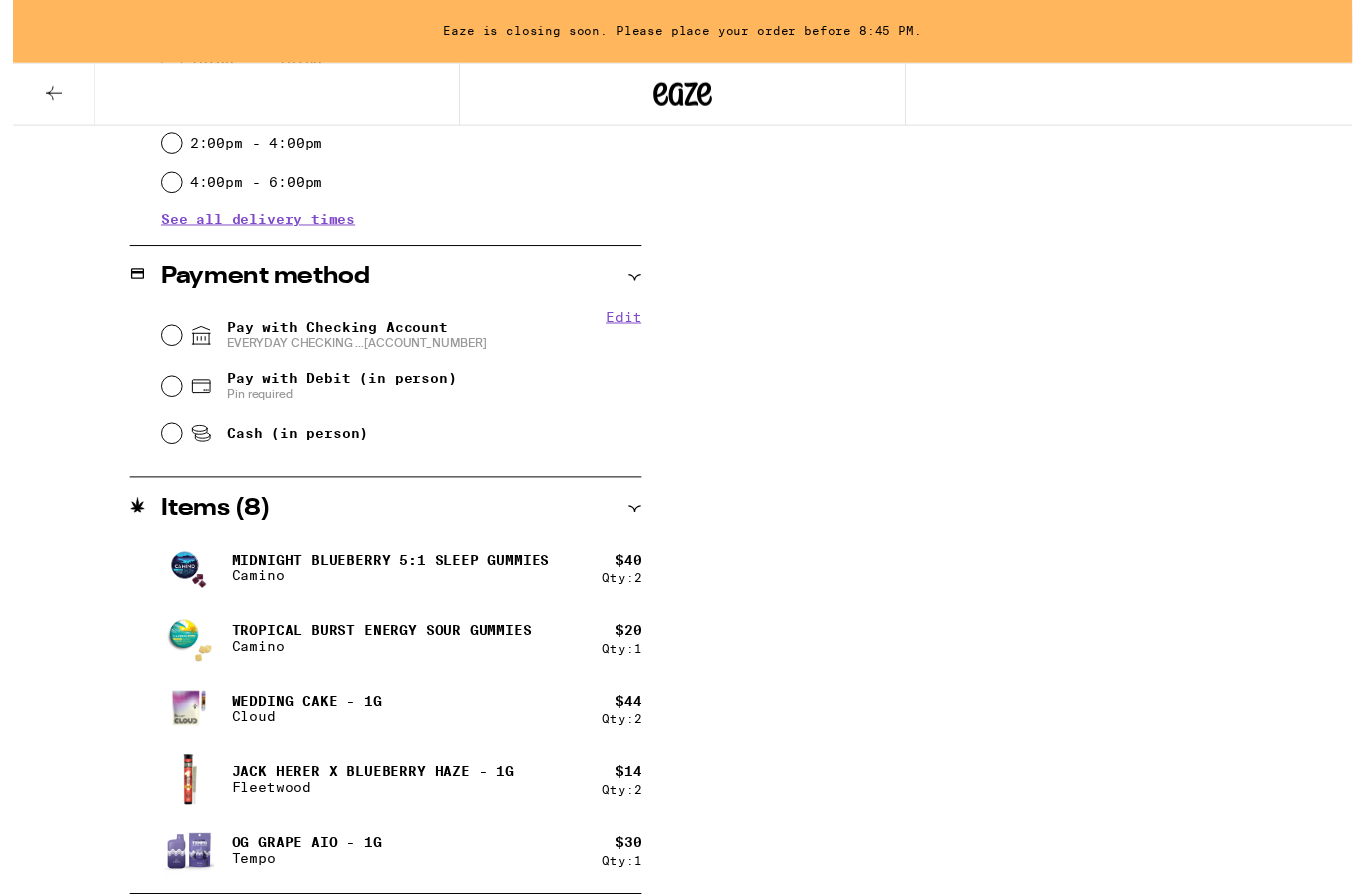 type on "****" 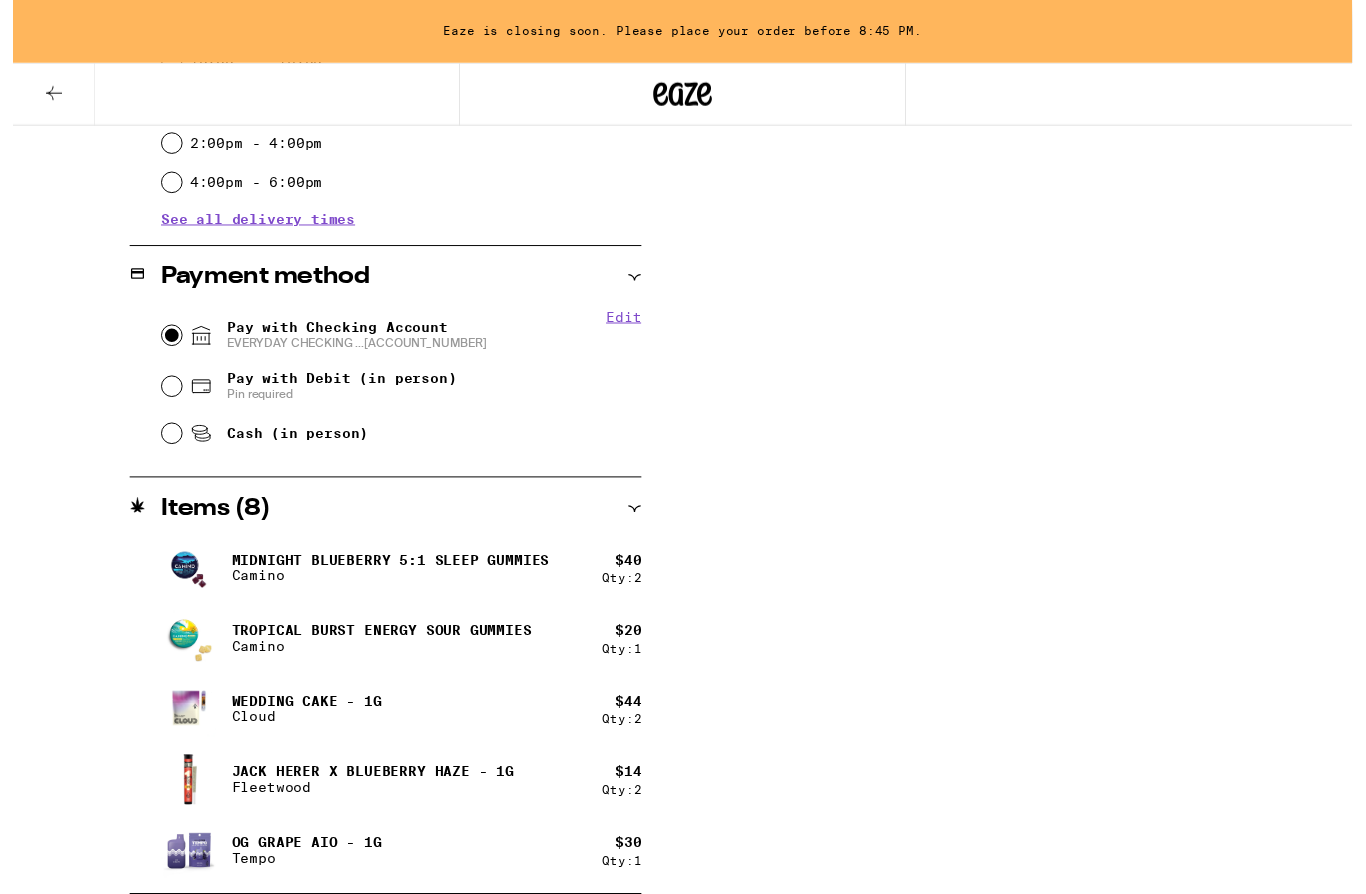 radio on "true" 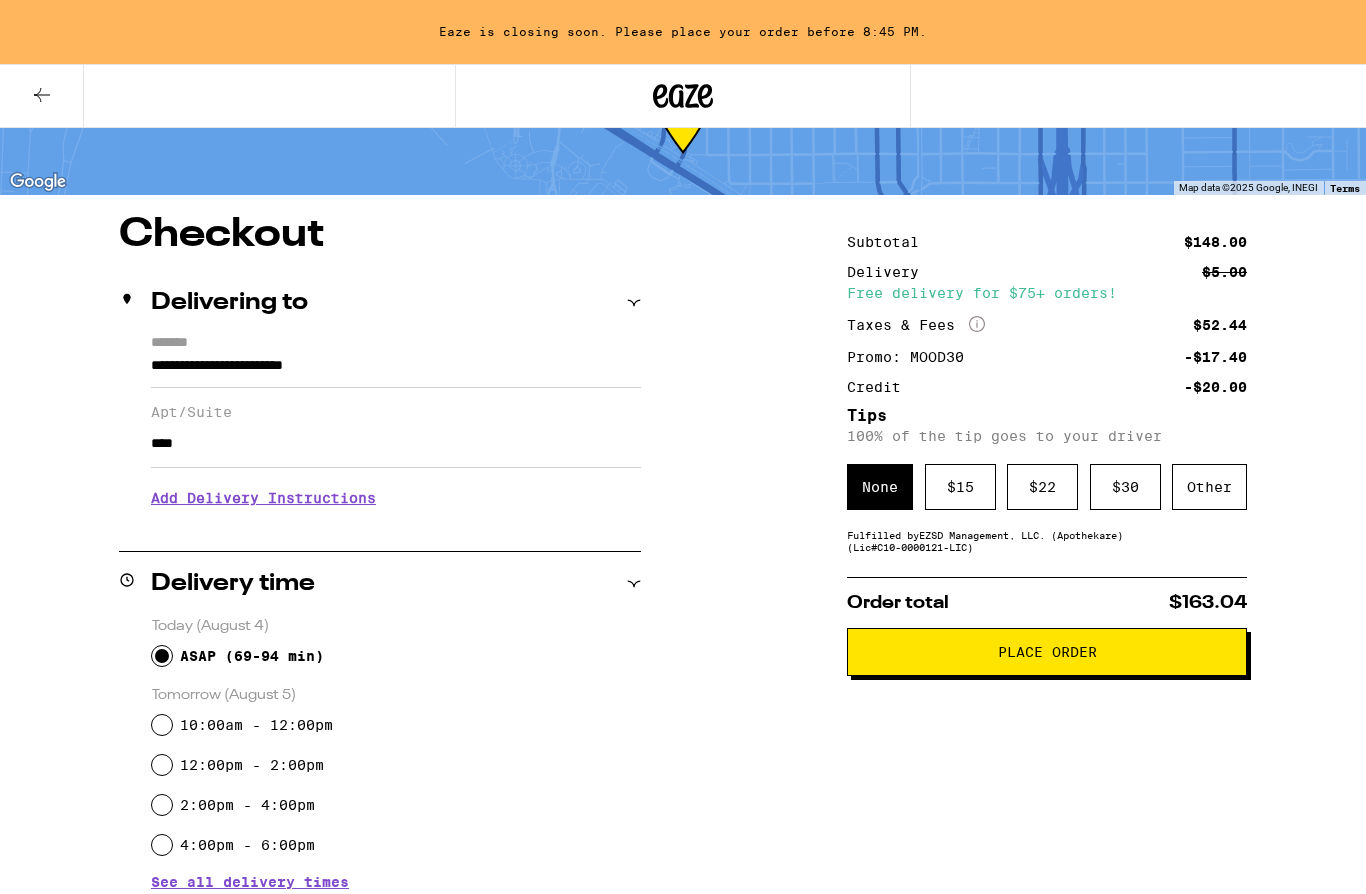 scroll, scrollTop: 90, scrollLeft: 0, axis: vertical 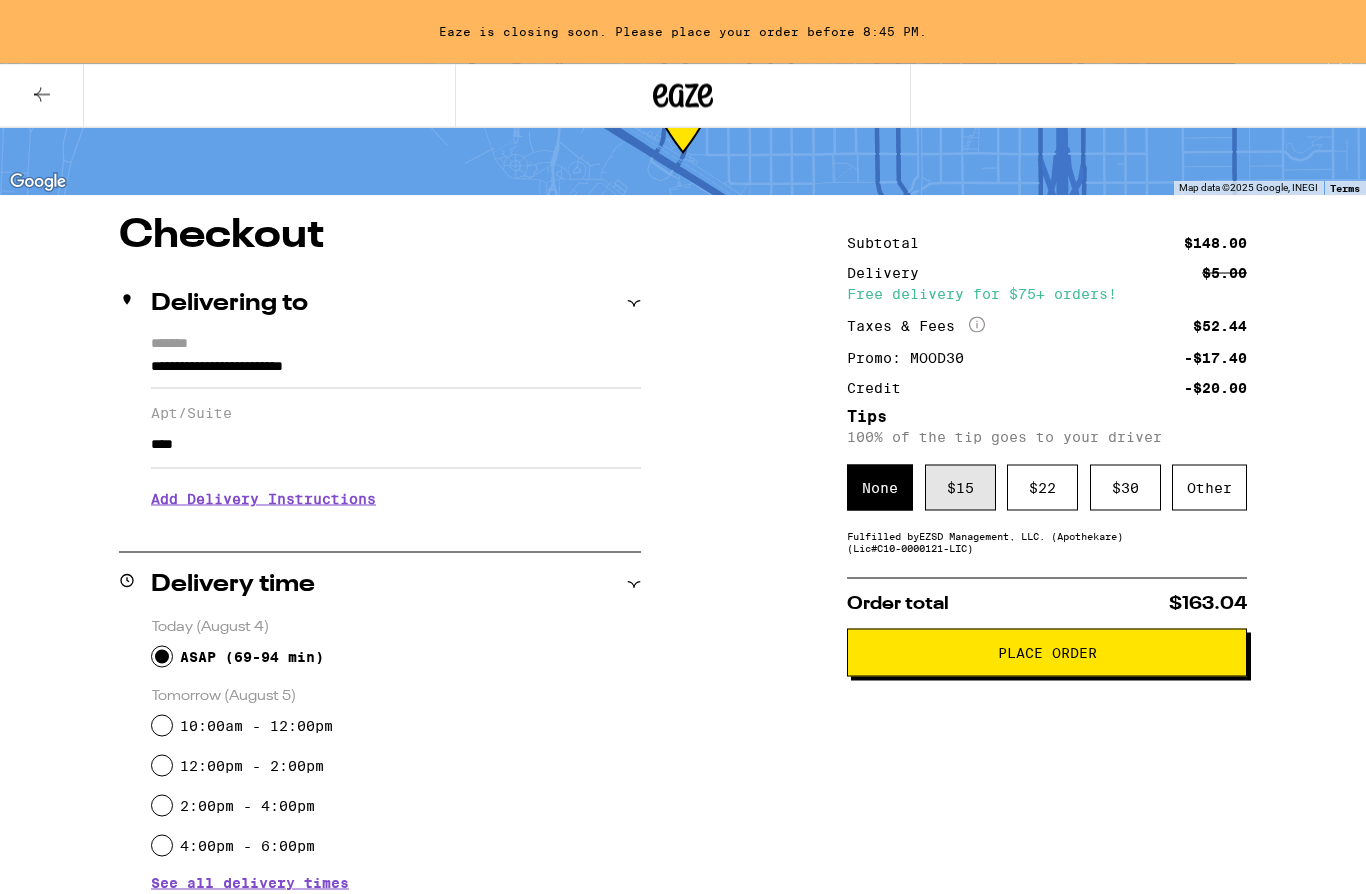 click on "$ 15" at bounding box center [960, 488] 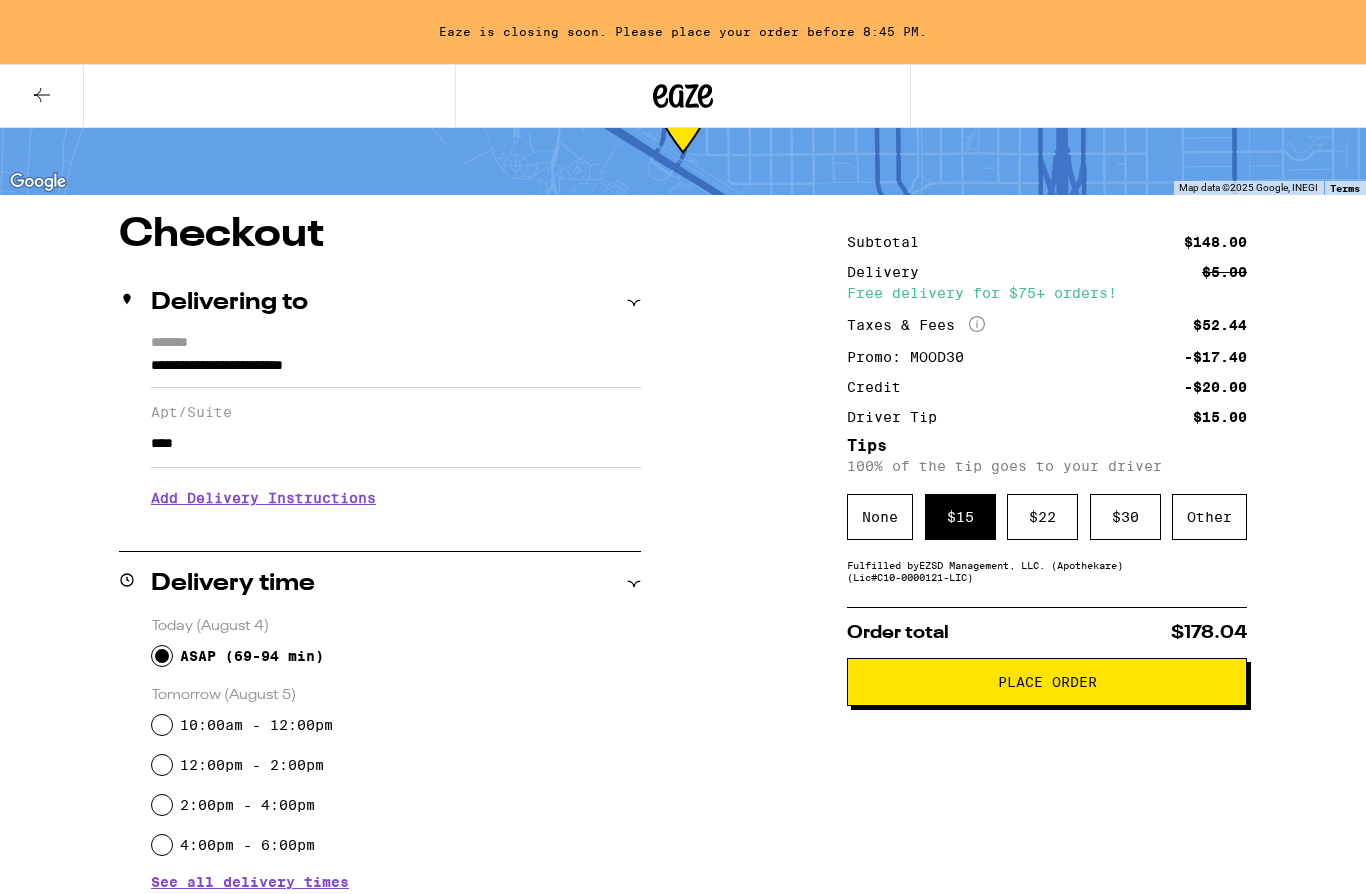 click on "Place Order" at bounding box center (1047, 682) 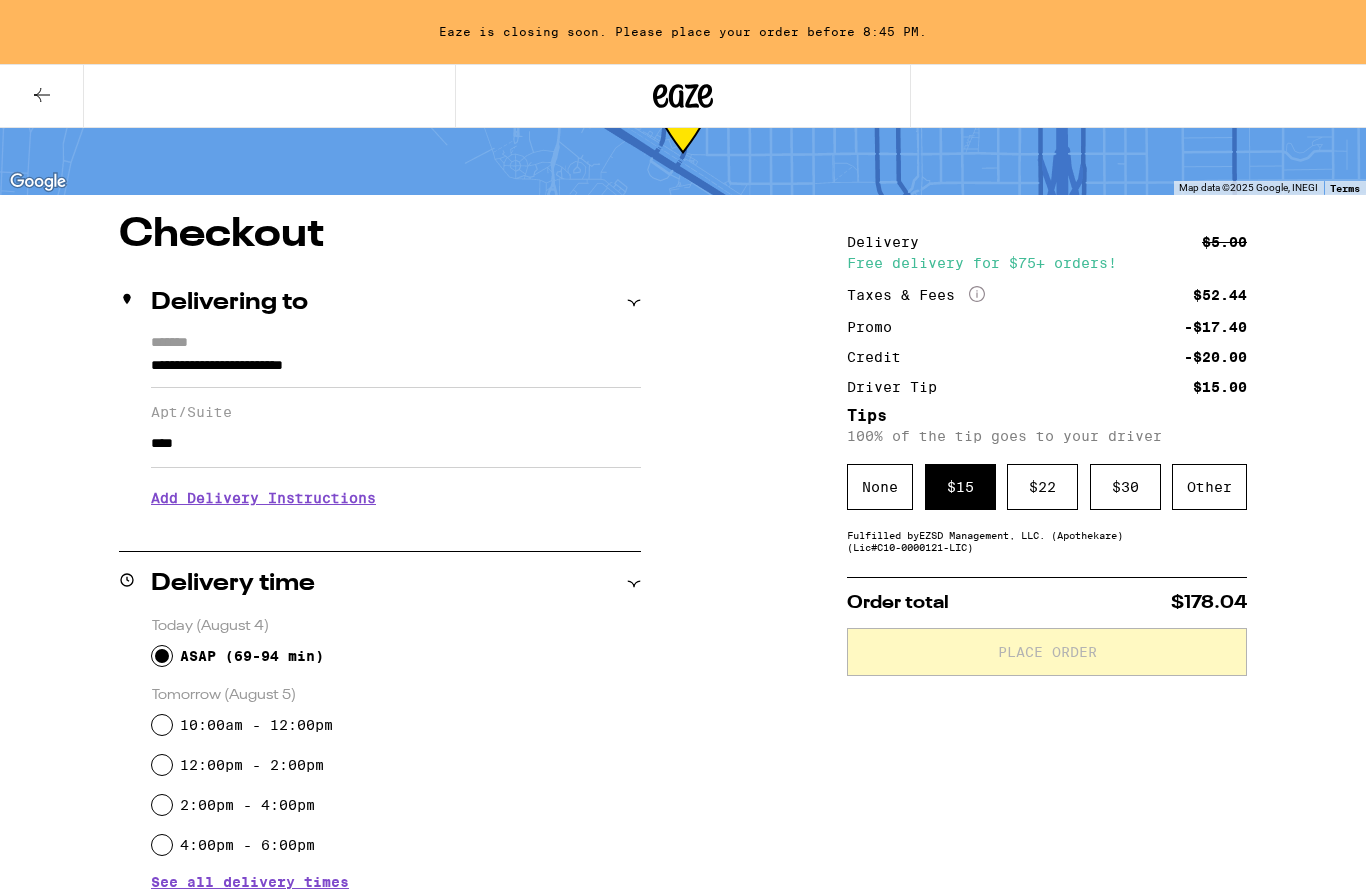 scroll, scrollTop: 0, scrollLeft: 0, axis: both 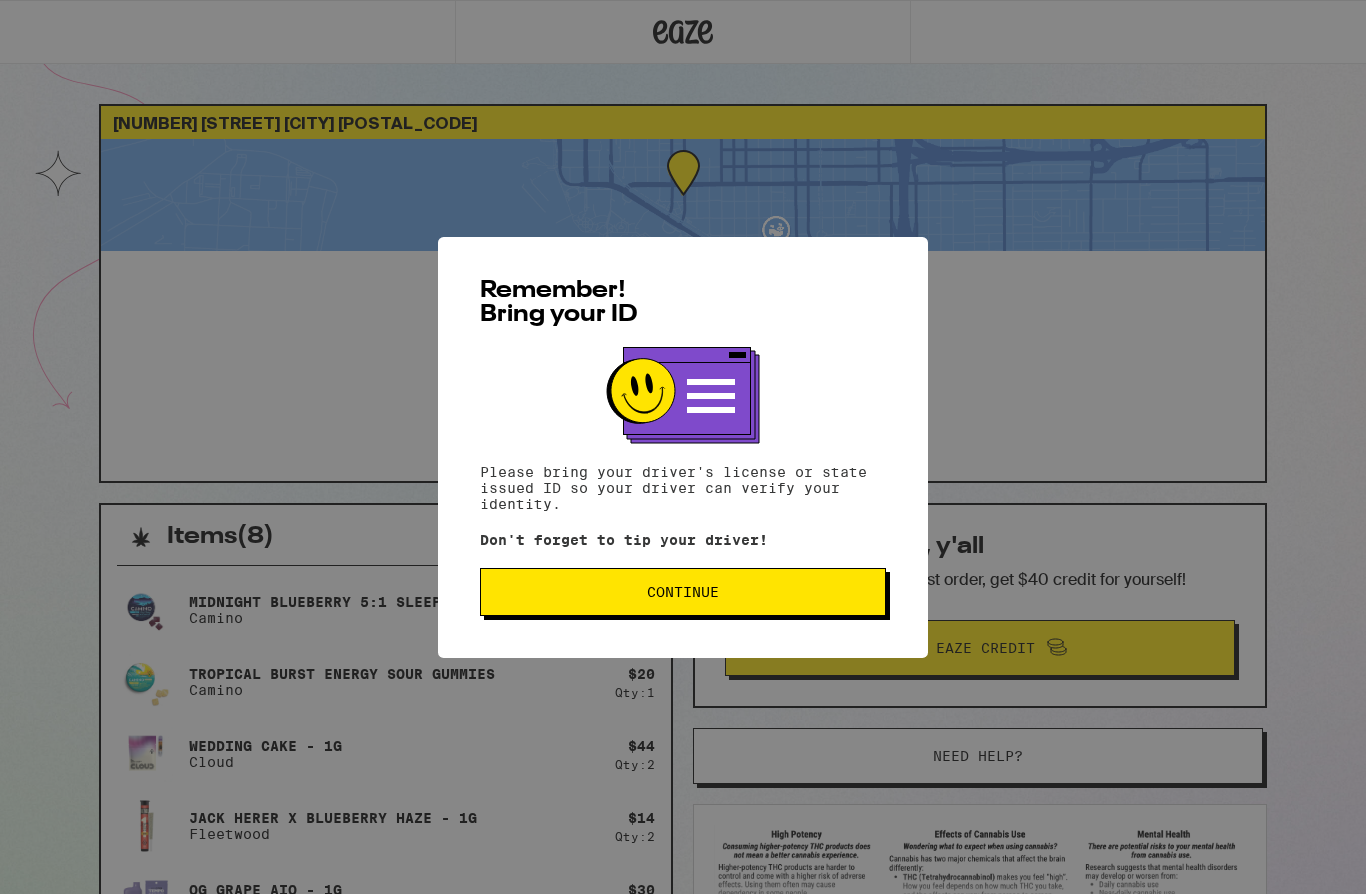 click on "Continue" at bounding box center (683, 592) 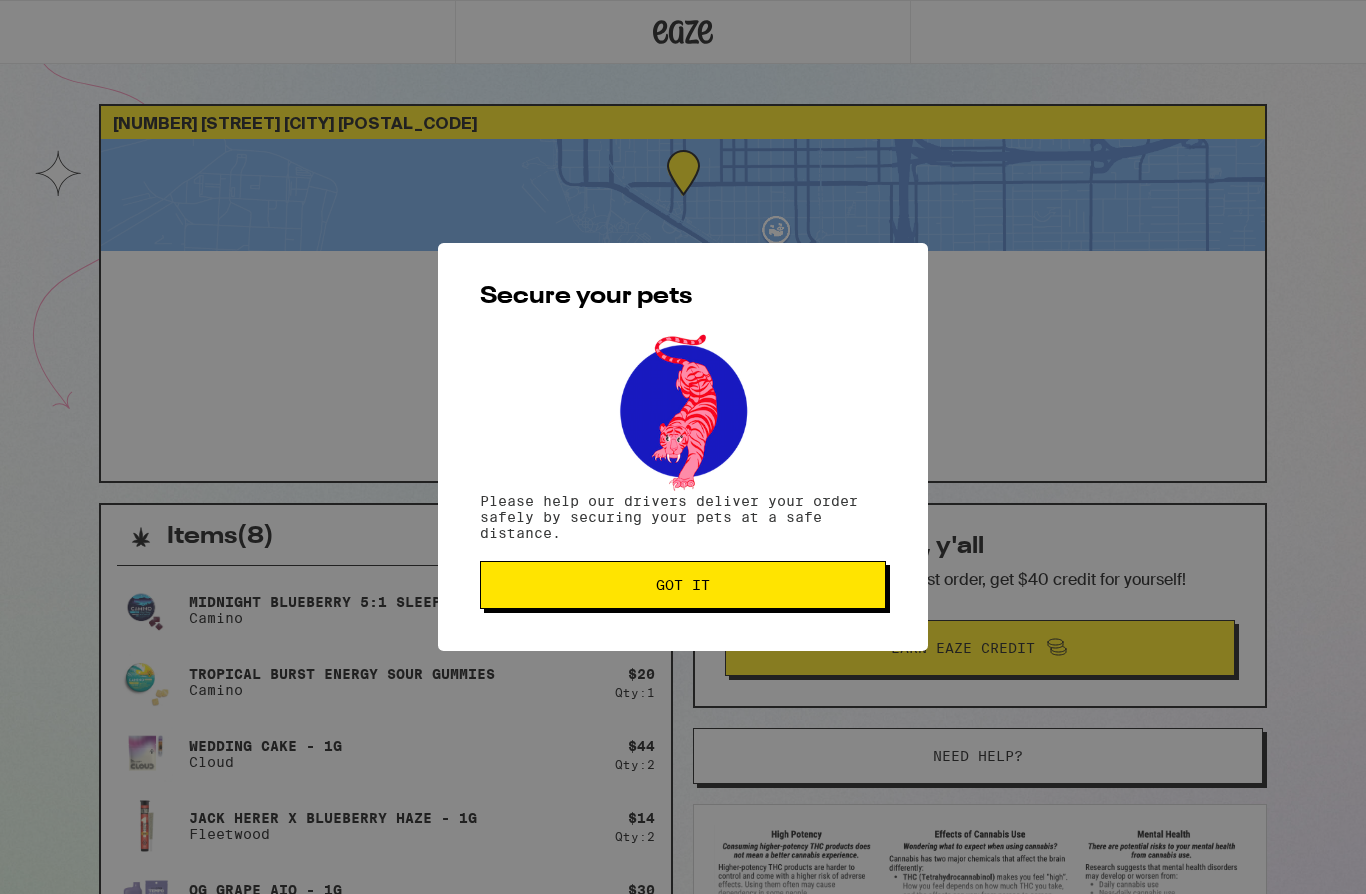 click on "Got it" at bounding box center [683, 585] 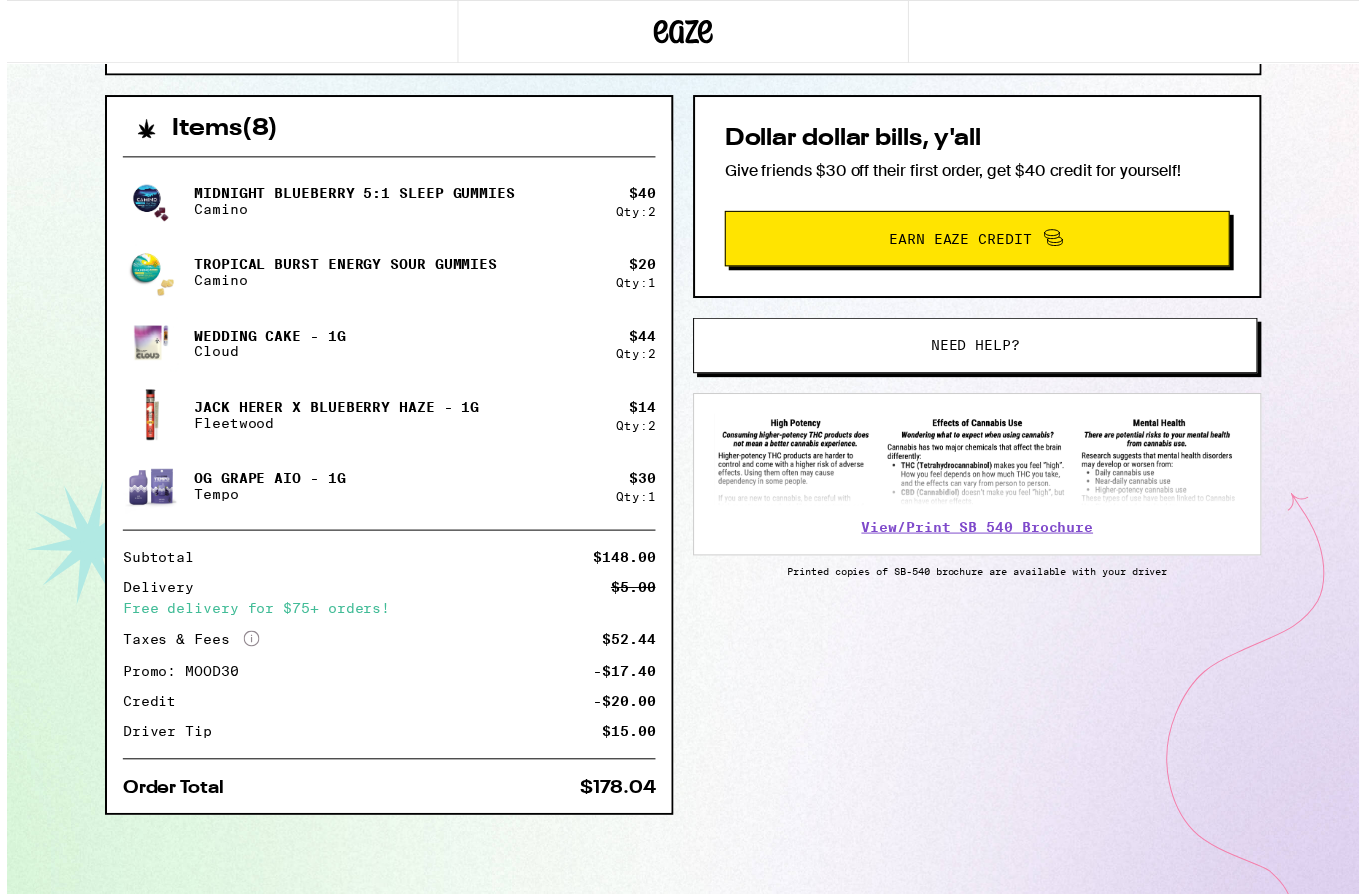 scroll, scrollTop: 420, scrollLeft: 0, axis: vertical 